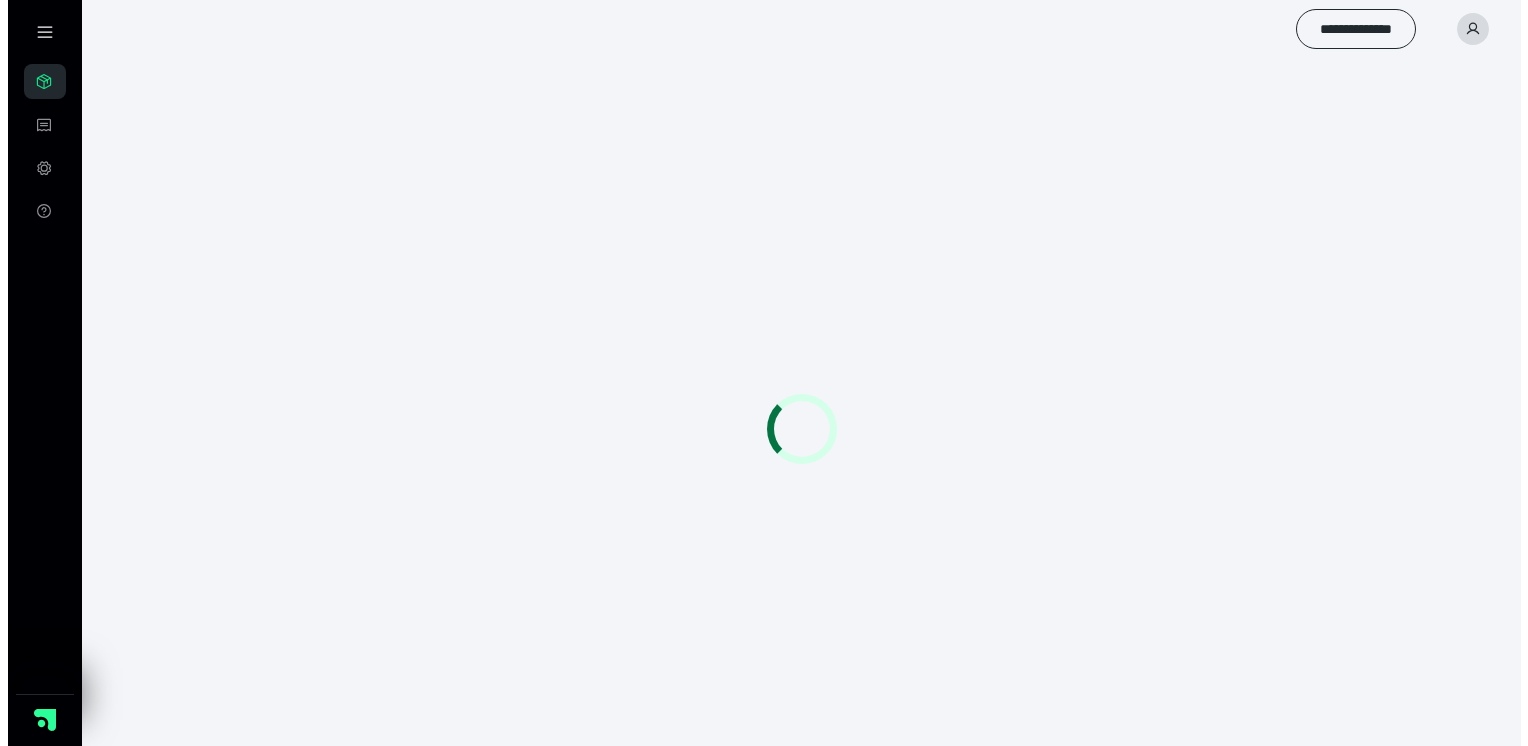 scroll, scrollTop: 0, scrollLeft: 0, axis: both 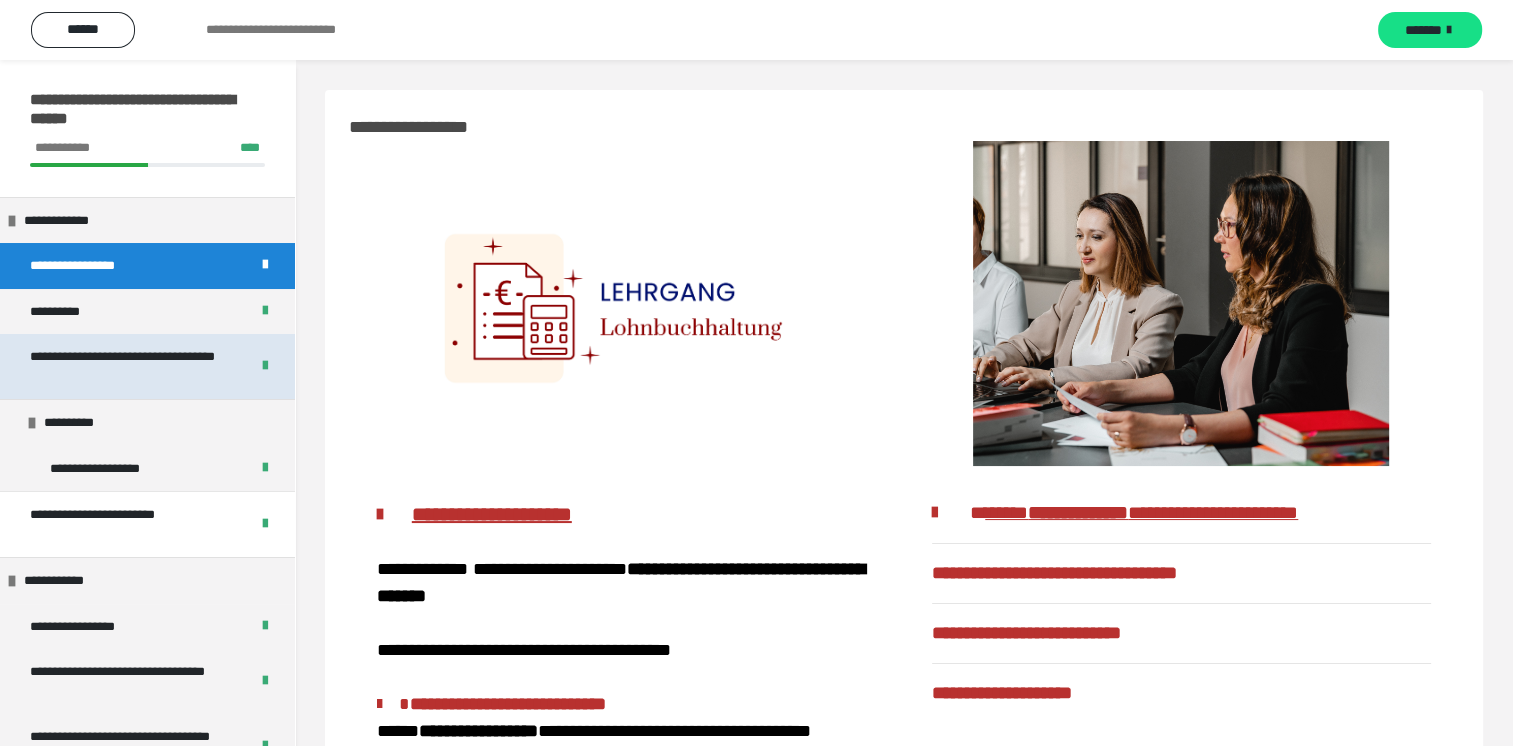 click on "**********" at bounding box center (124, 366) 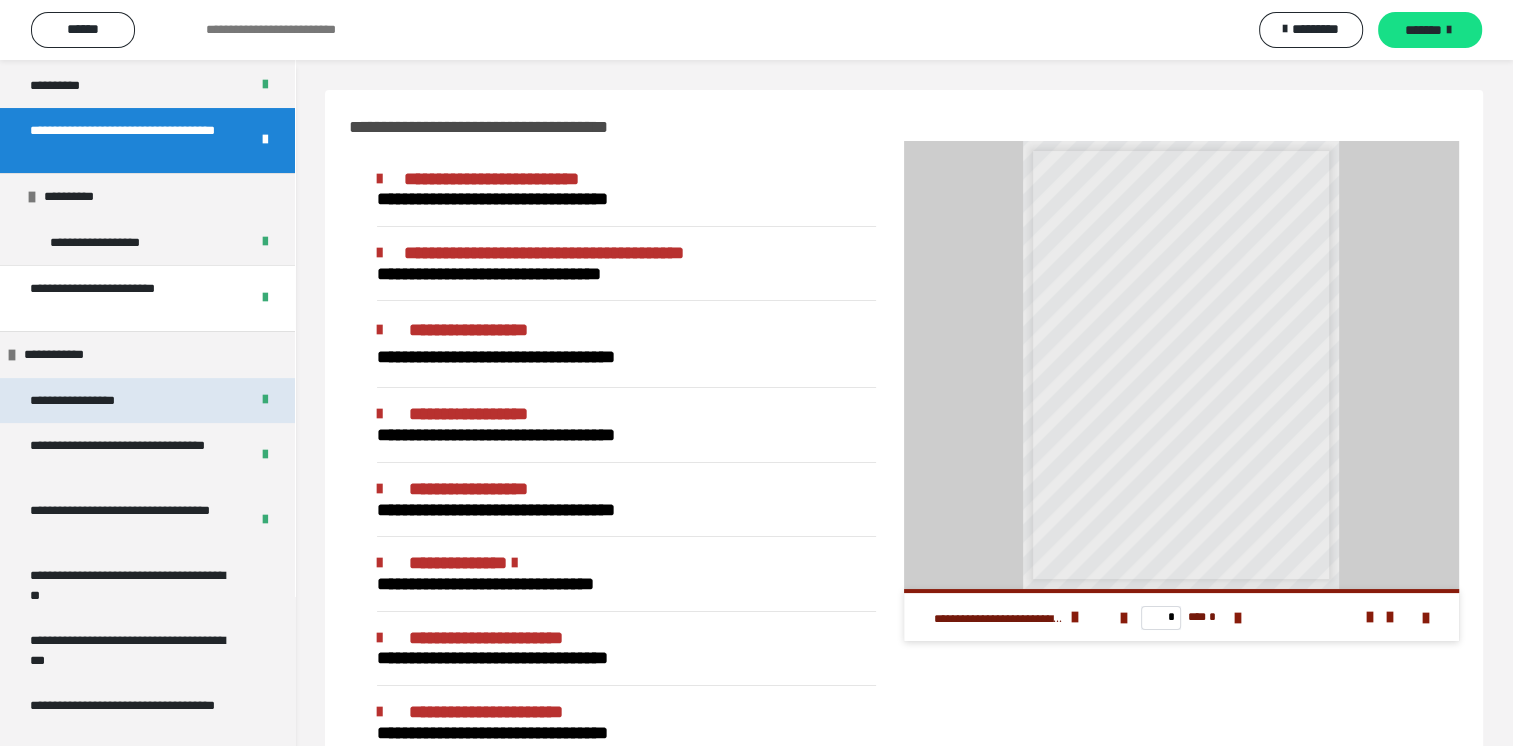scroll, scrollTop: 300, scrollLeft: 0, axis: vertical 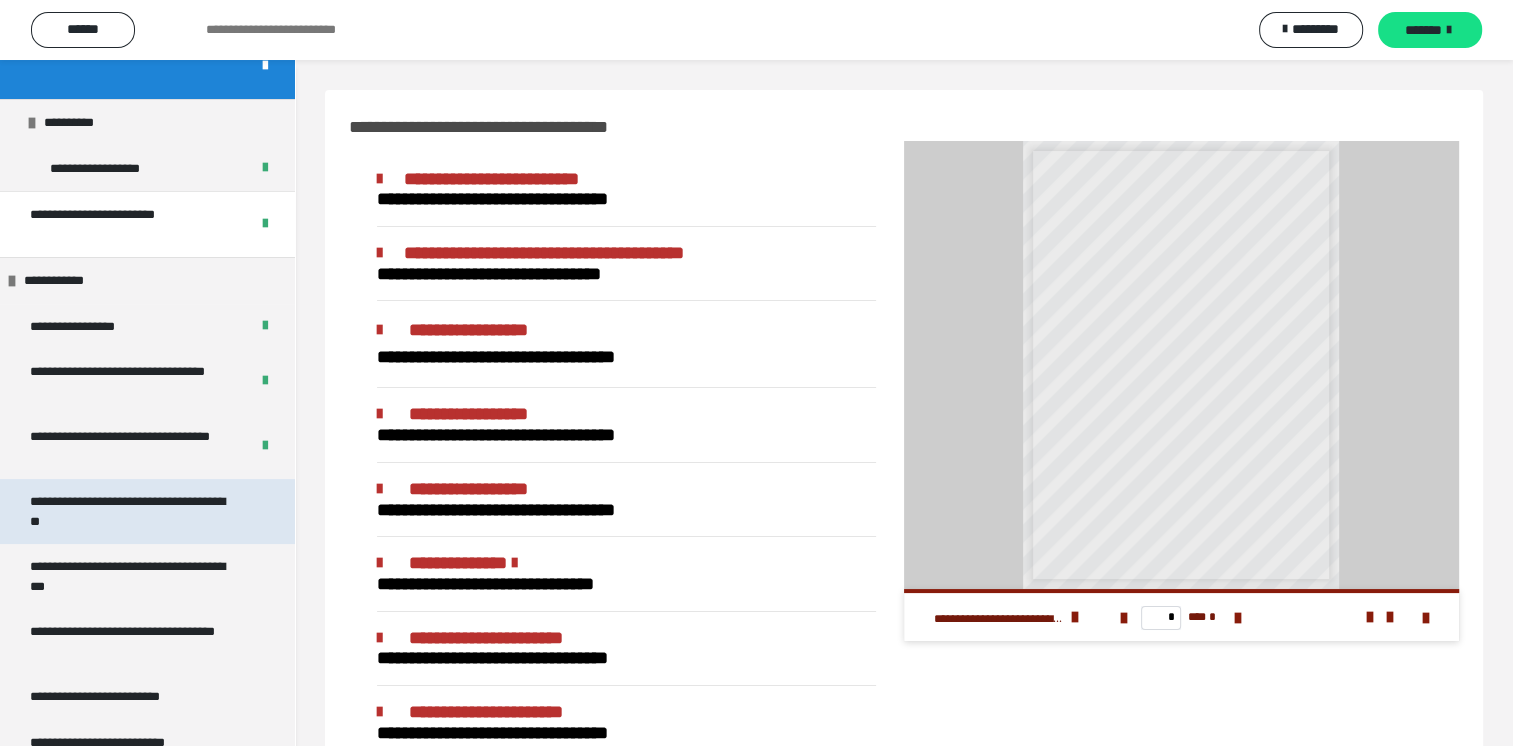 click on "**********" at bounding box center (132, 511) 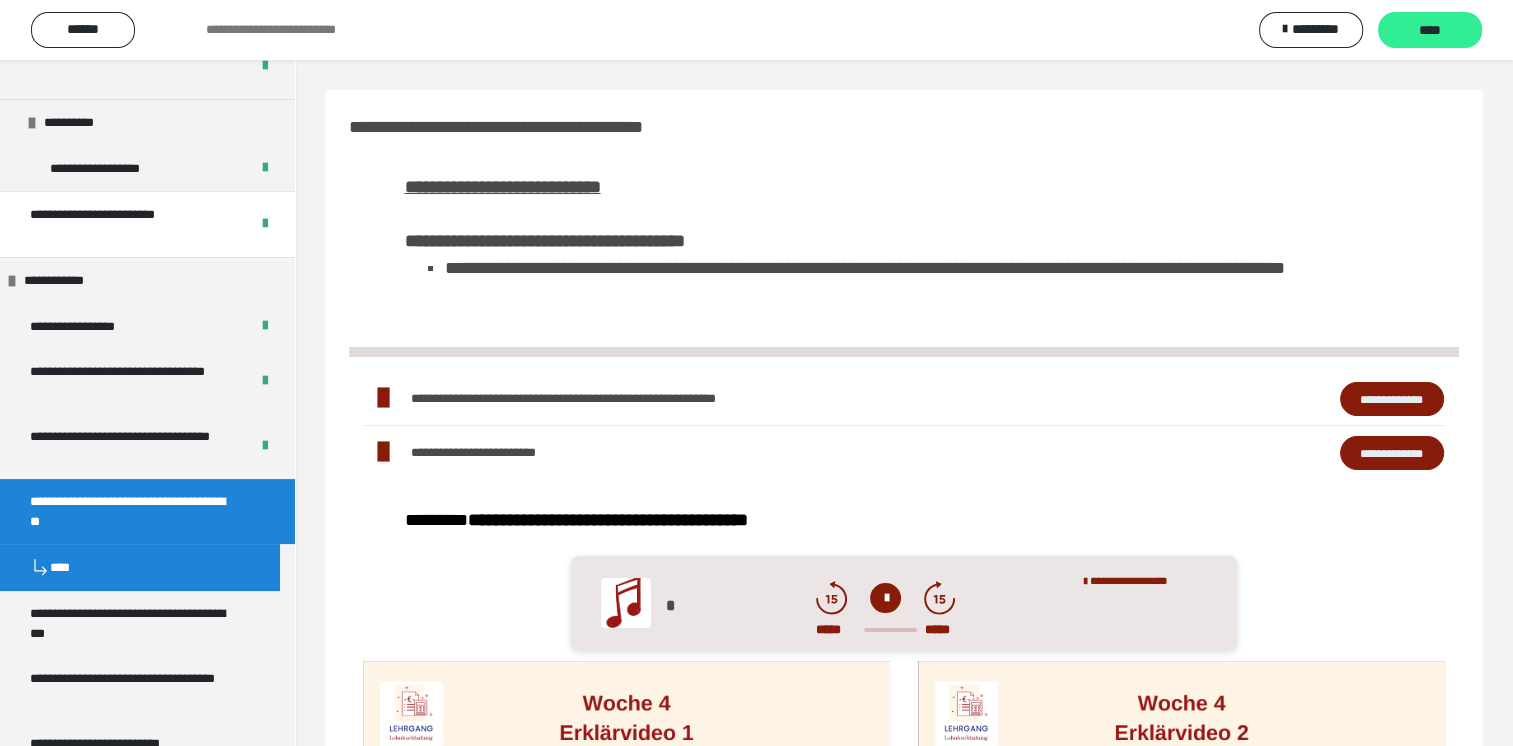 click on "****" at bounding box center (1430, 31) 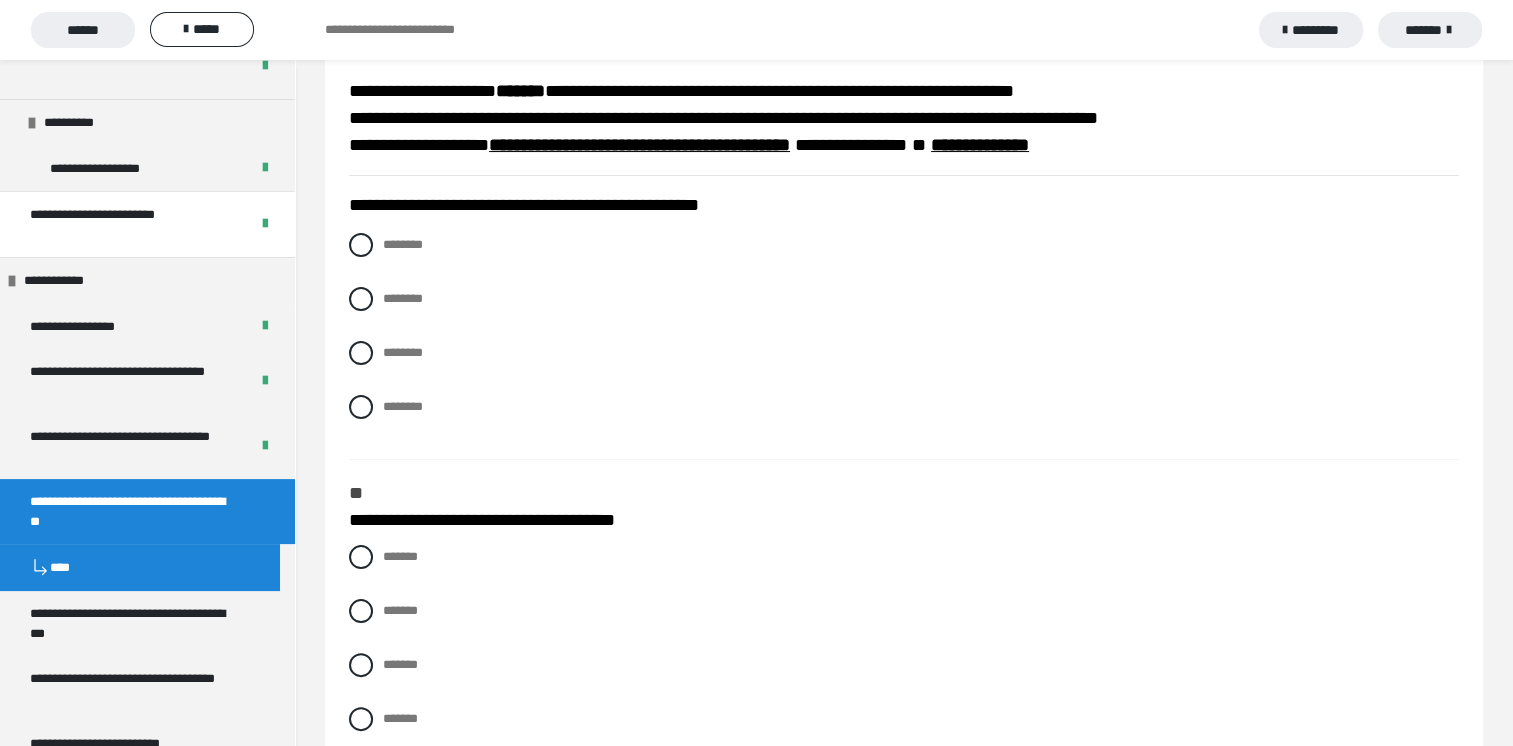 scroll, scrollTop: 300, scrollLeft: 0, axis: vertical 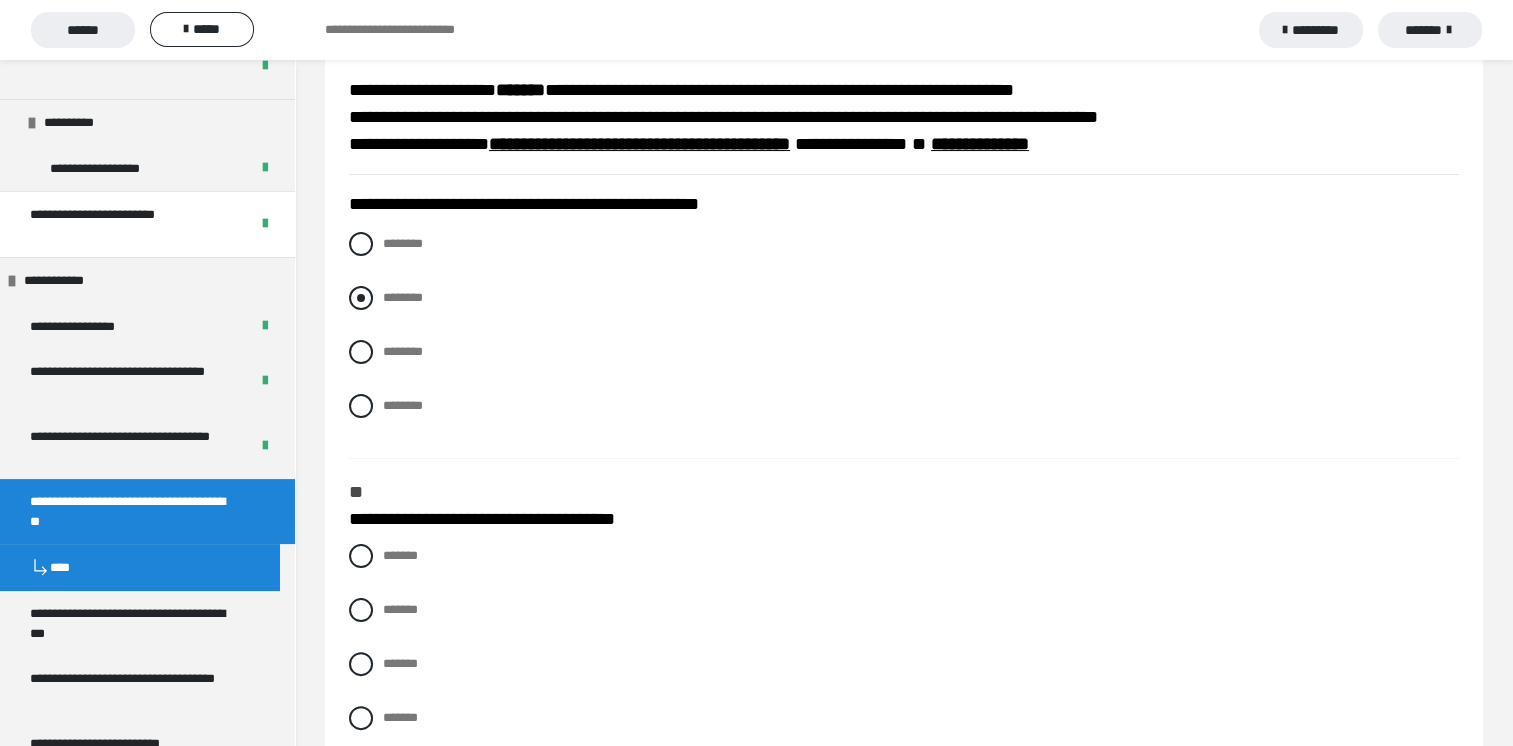 click at bounding box center [361, 298] 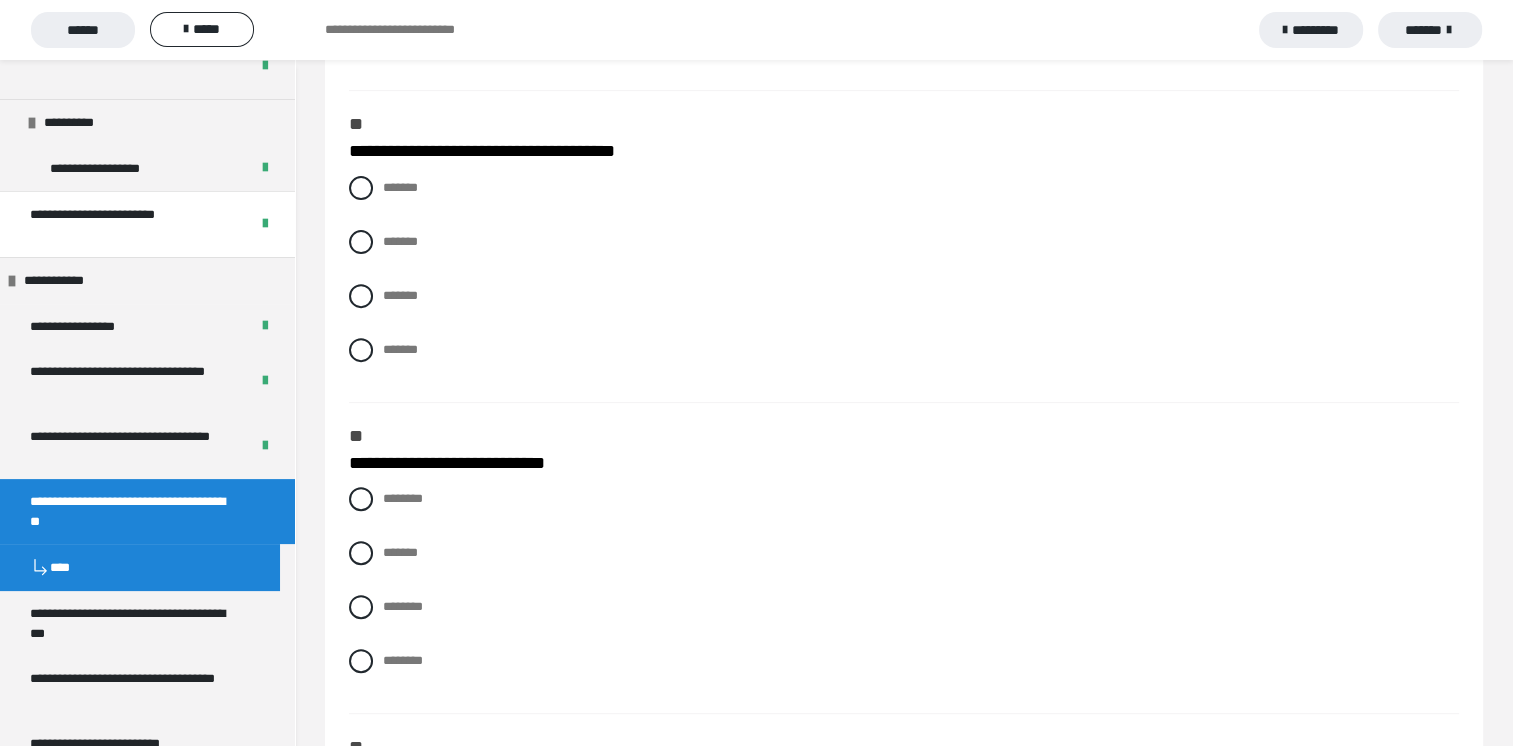 scroll, scrollTop: 700, scrollLeft: 0, axis: vertical 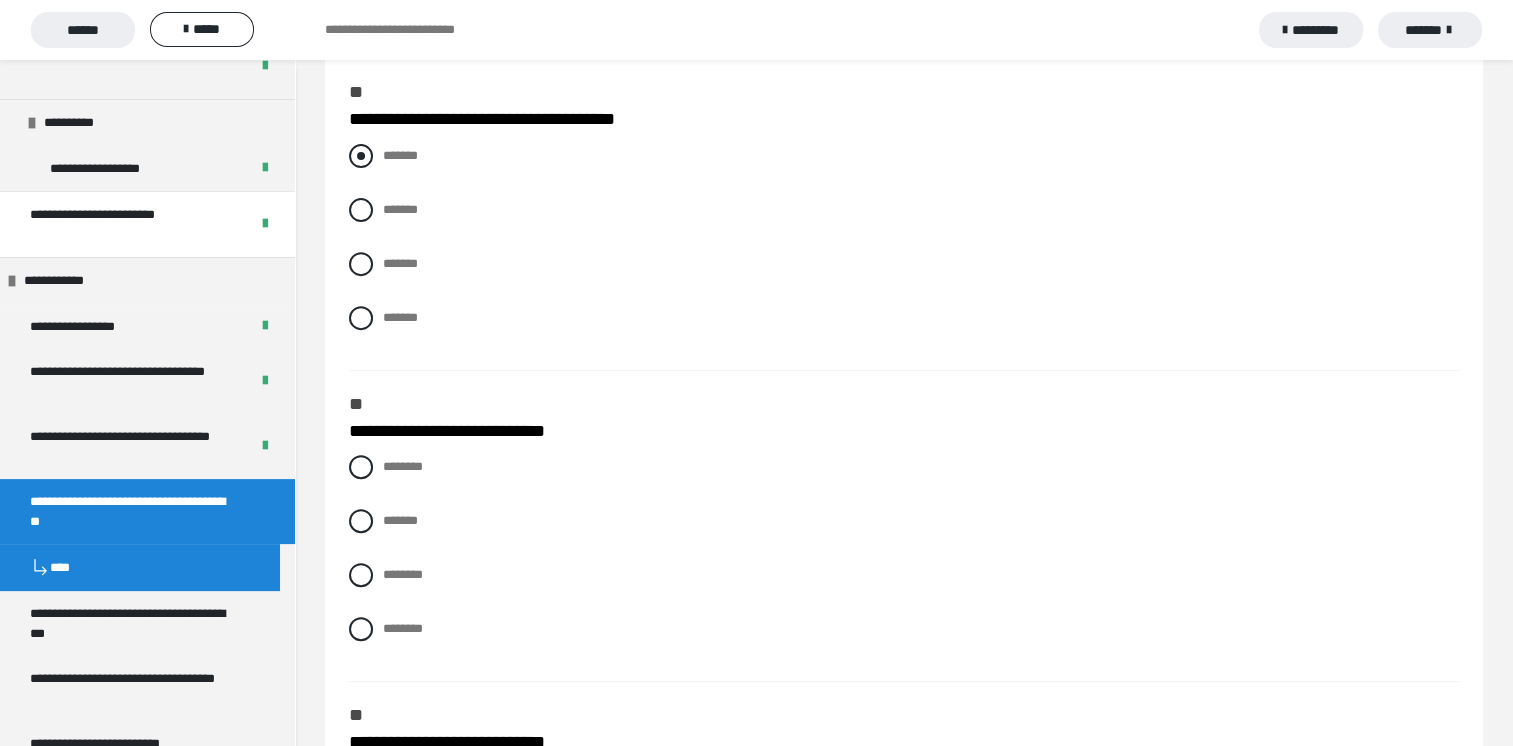 click at bounding box center (361, 156) 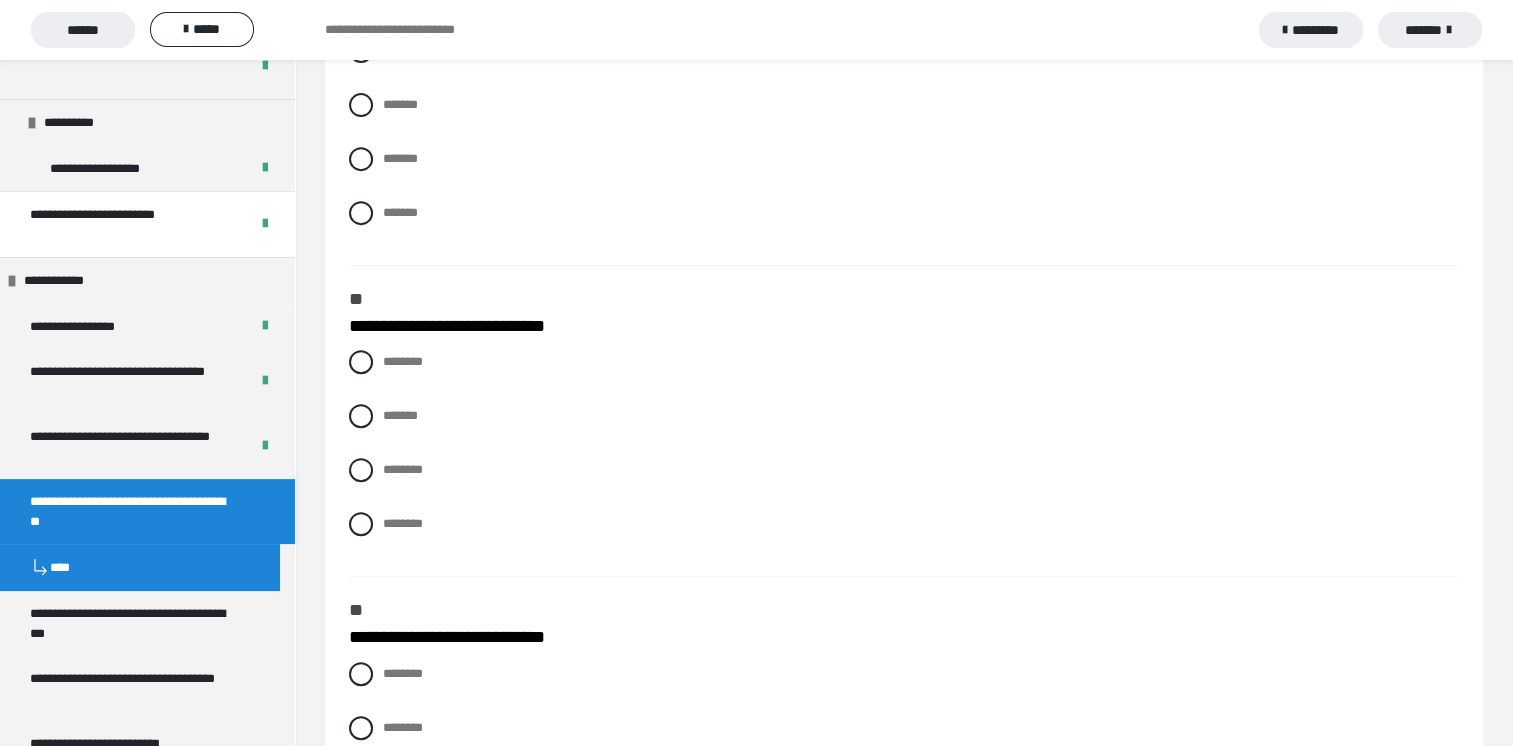 scroll, scrollTop: 900, scrollLeft: 0, axis: vertical 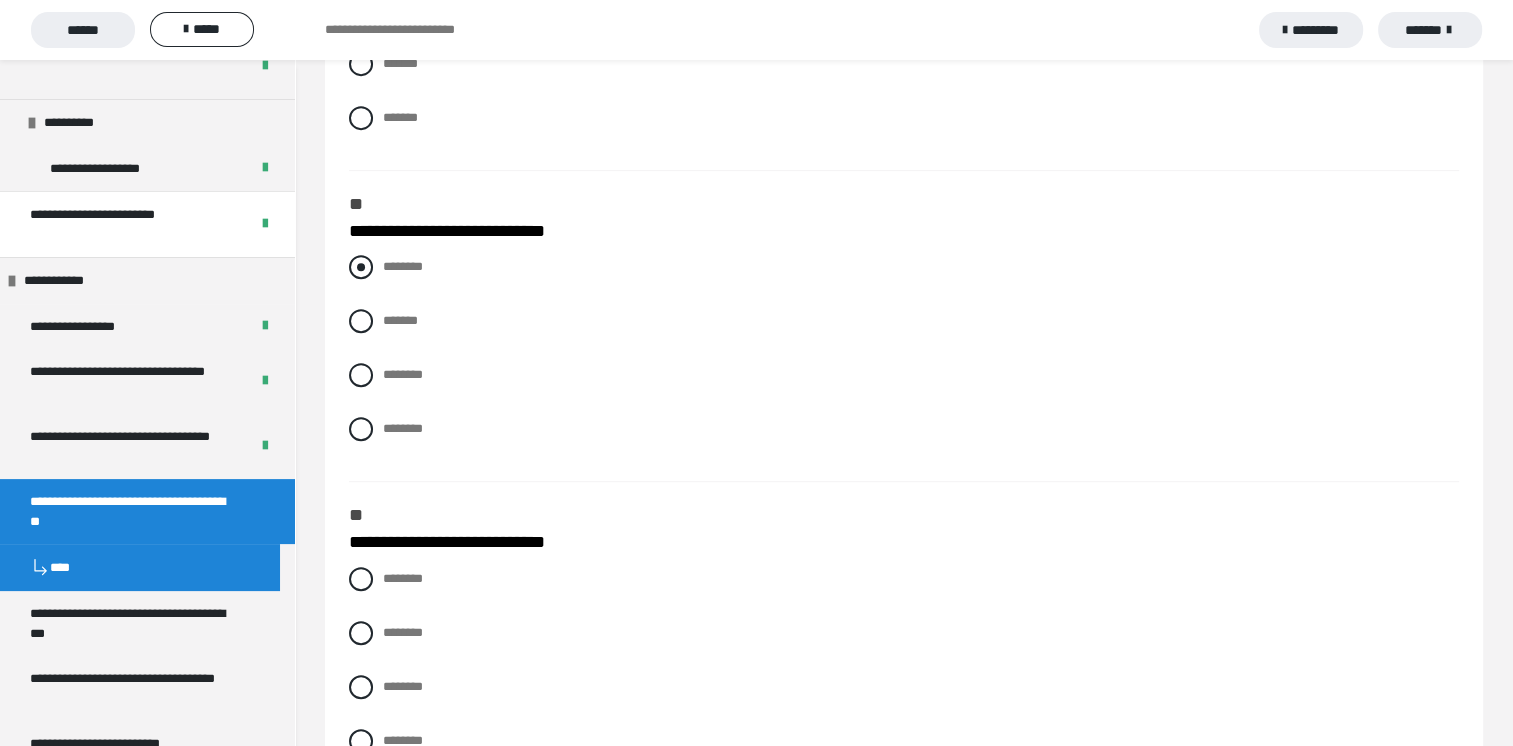 click at bounding box center (361, 267) 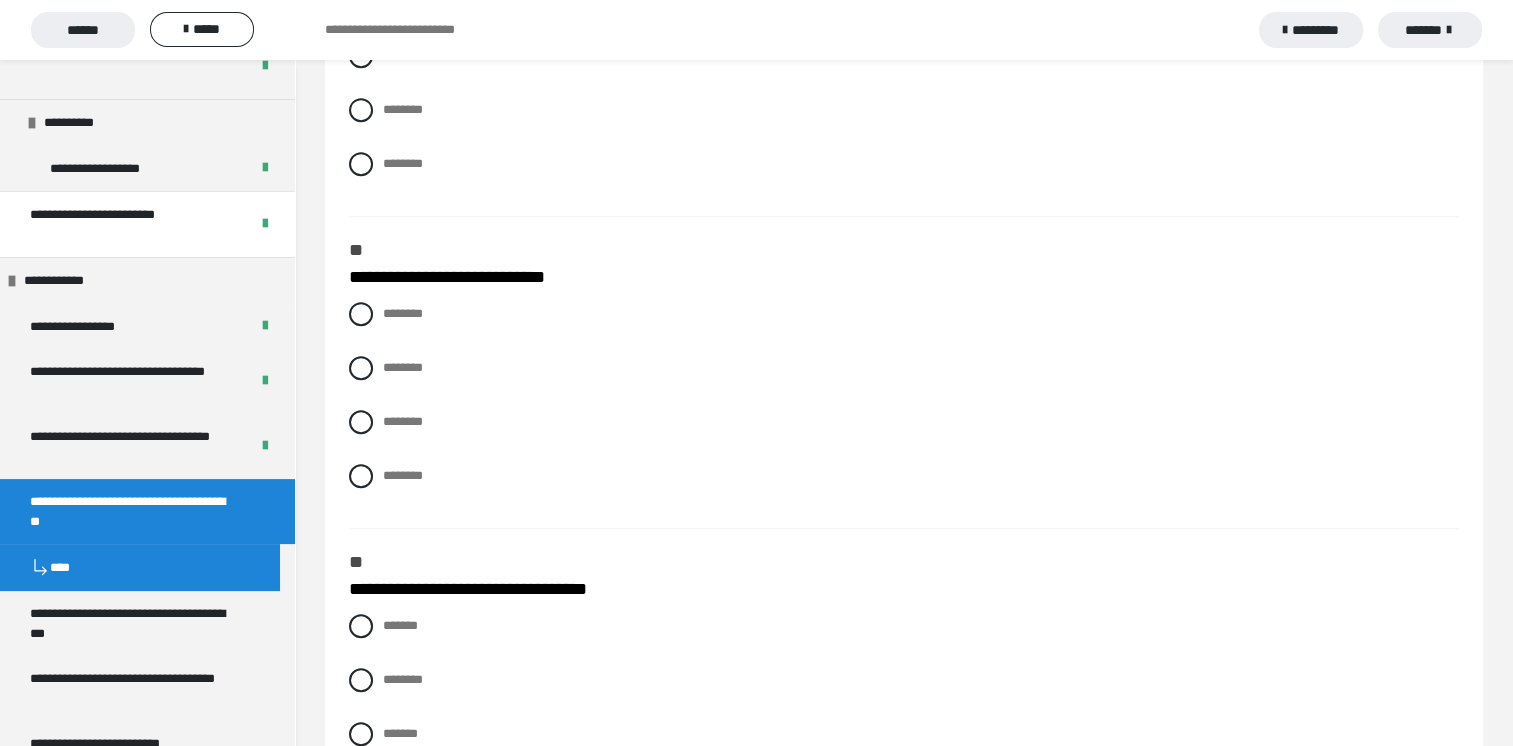 scroll, scrollTop: 1200, scrollLeft: 0, axis: vertical 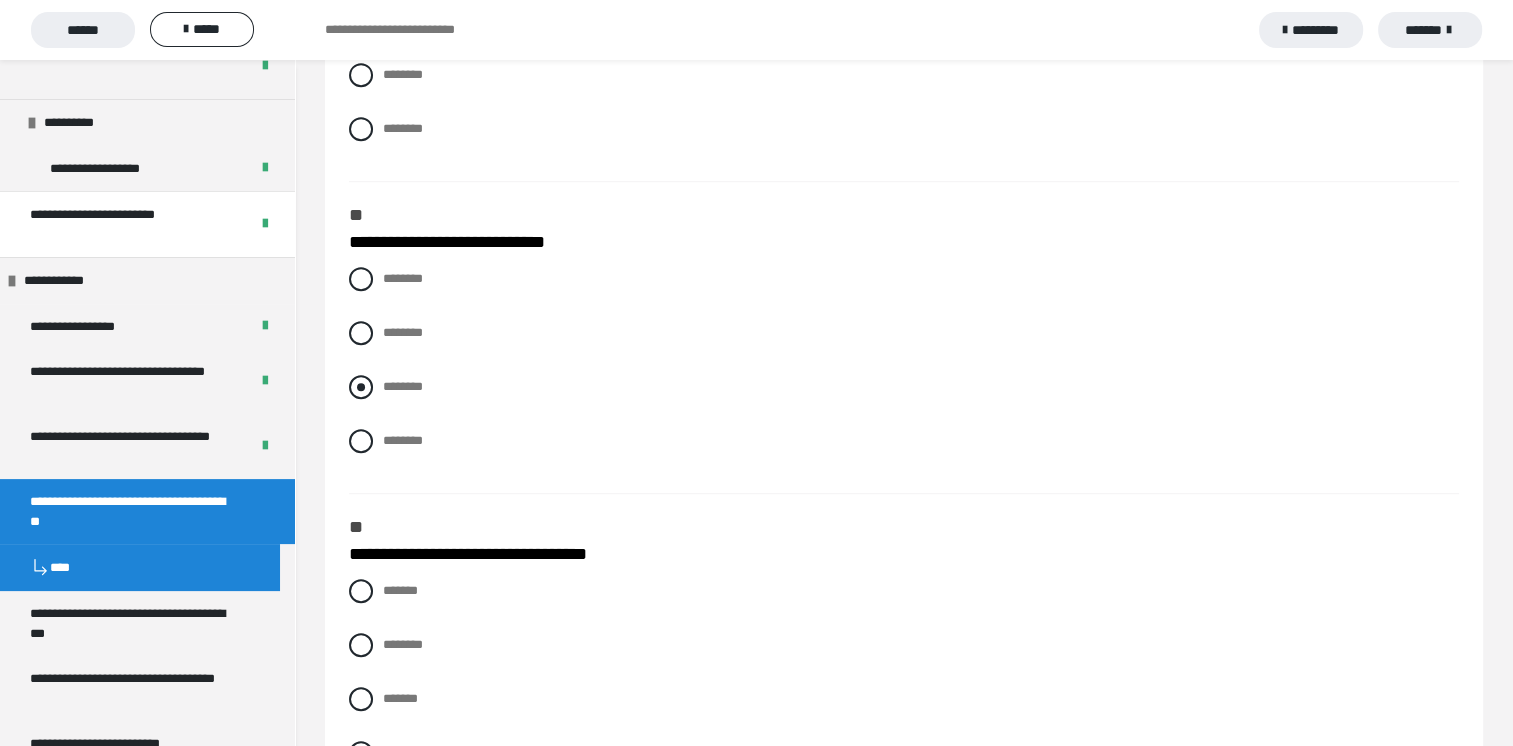 click at bounding box center (361, 387) 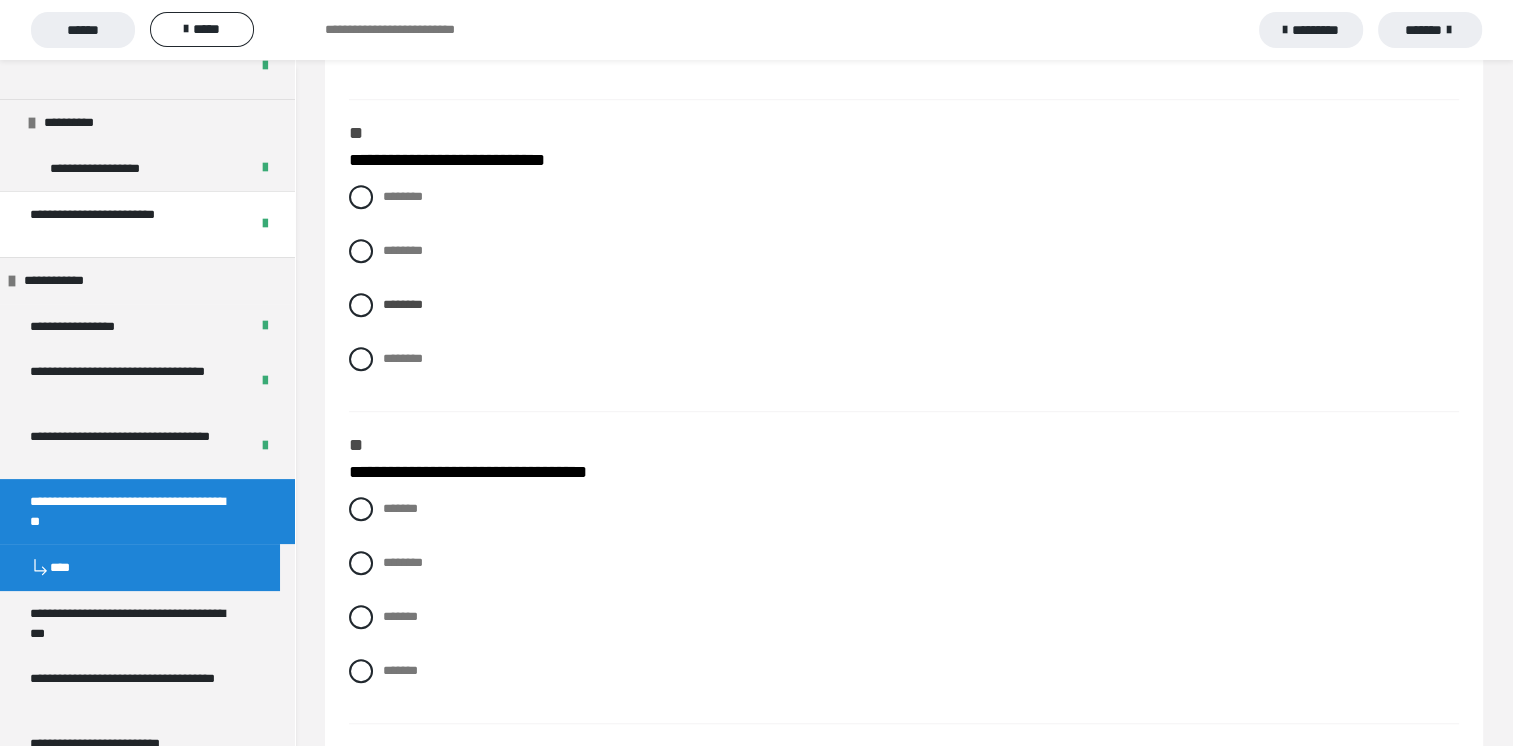 scroll, scrollTop: 1400, scrollLeft: 0, axis: vertical 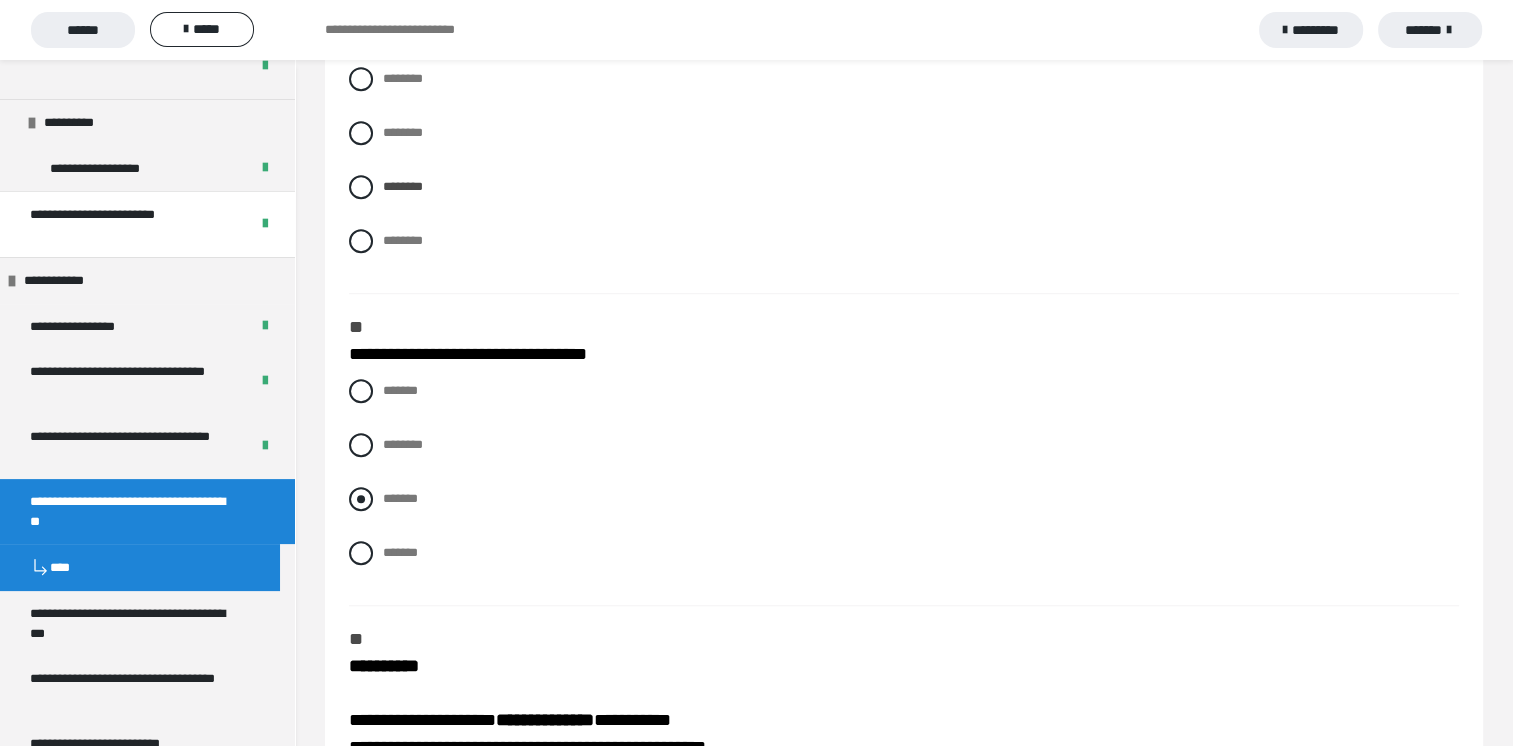 click at bounding box center (361, 499) 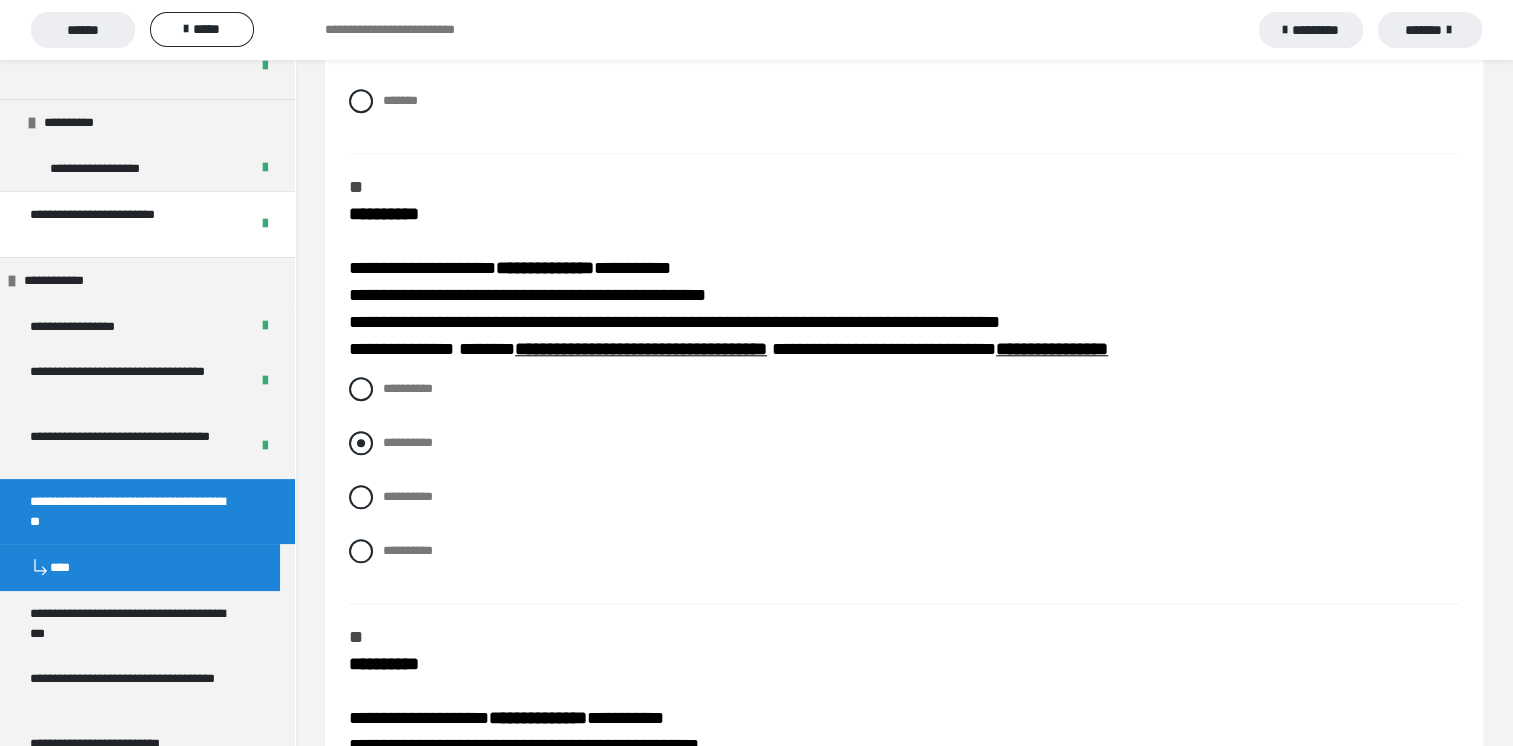 scroll, scrollTop: 1900, scrollLeft: 0, axis: vertical 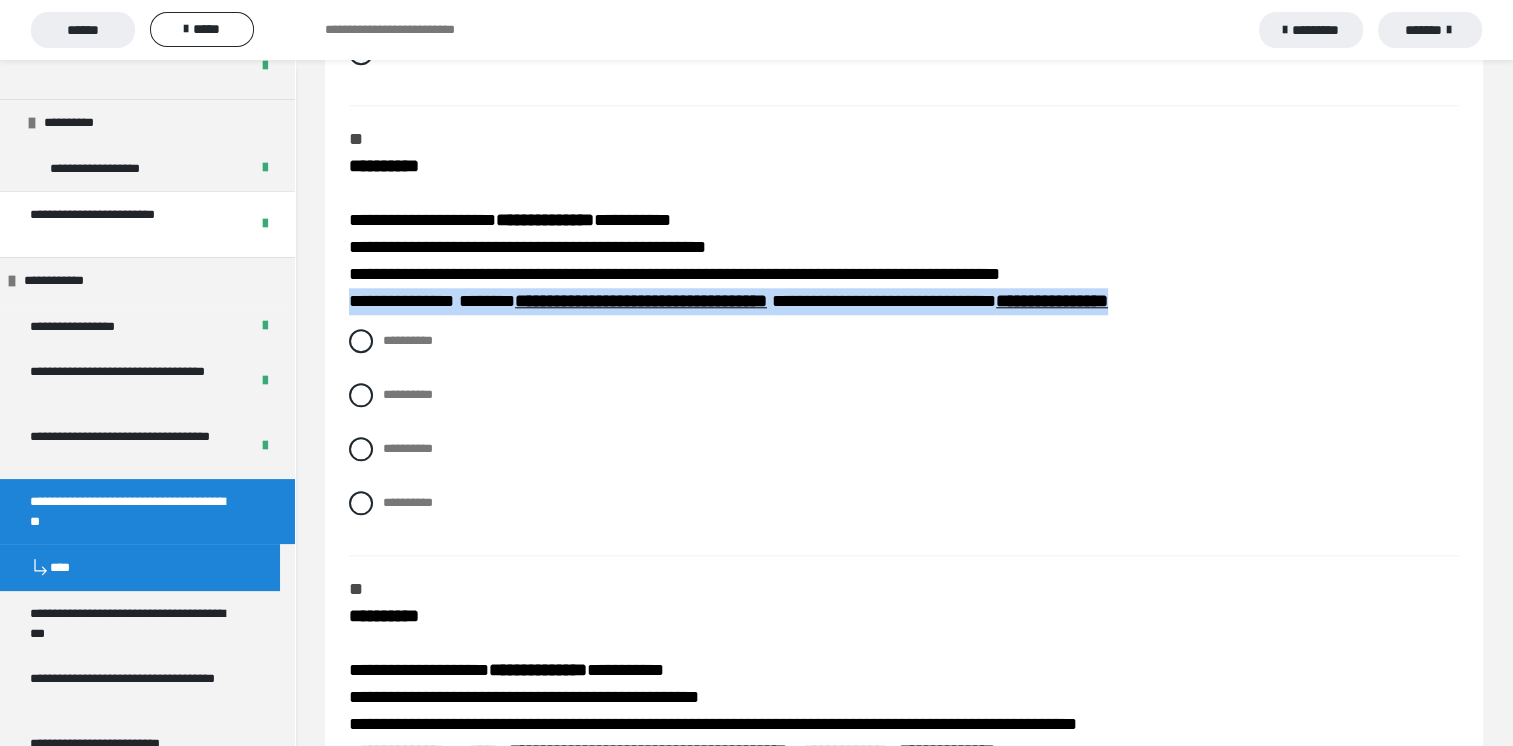 drag, startPoint x: 351, startPoint y: 339, endPoint x: 1289, endPoint y: 347, distance: 938.0341 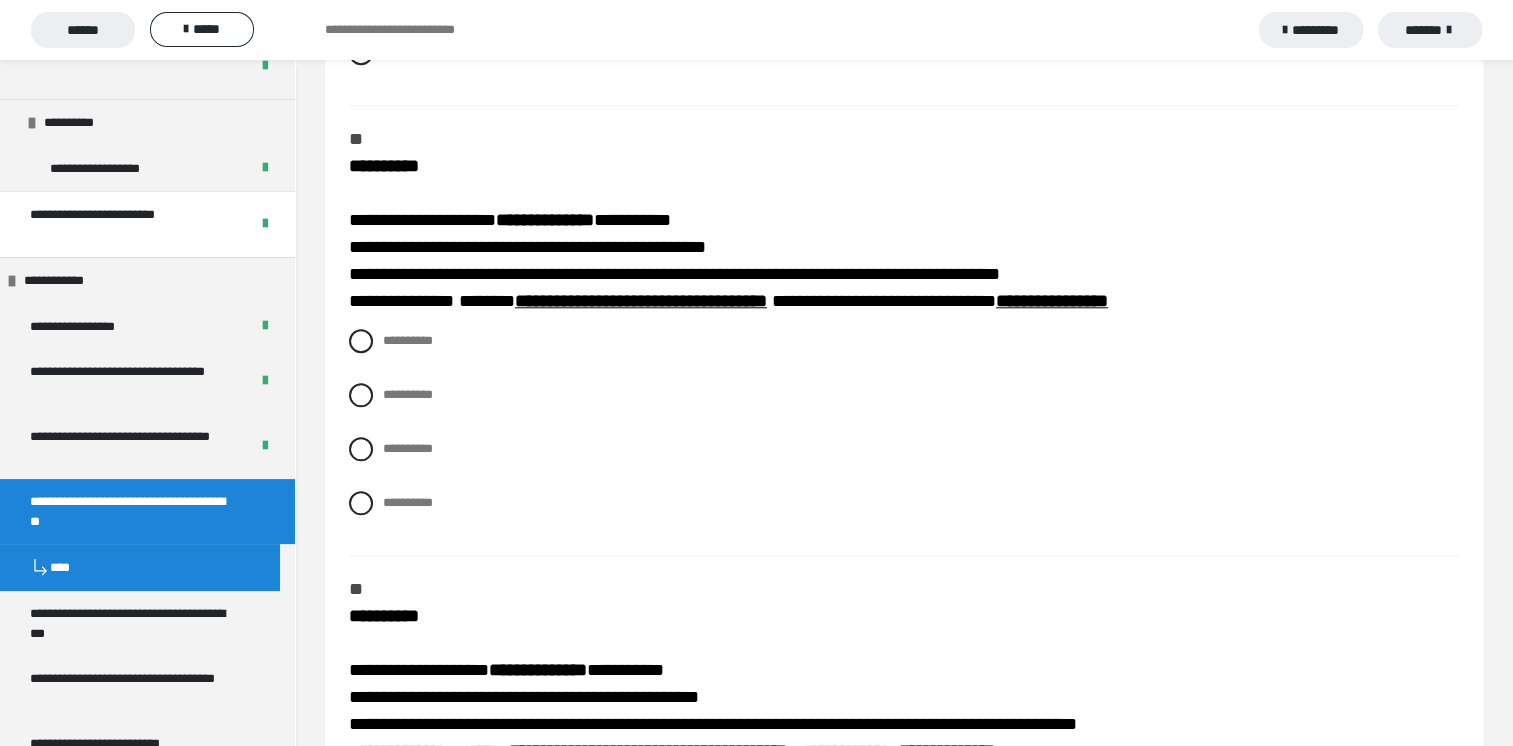 click on "**********" at bounding box center (904, 222) 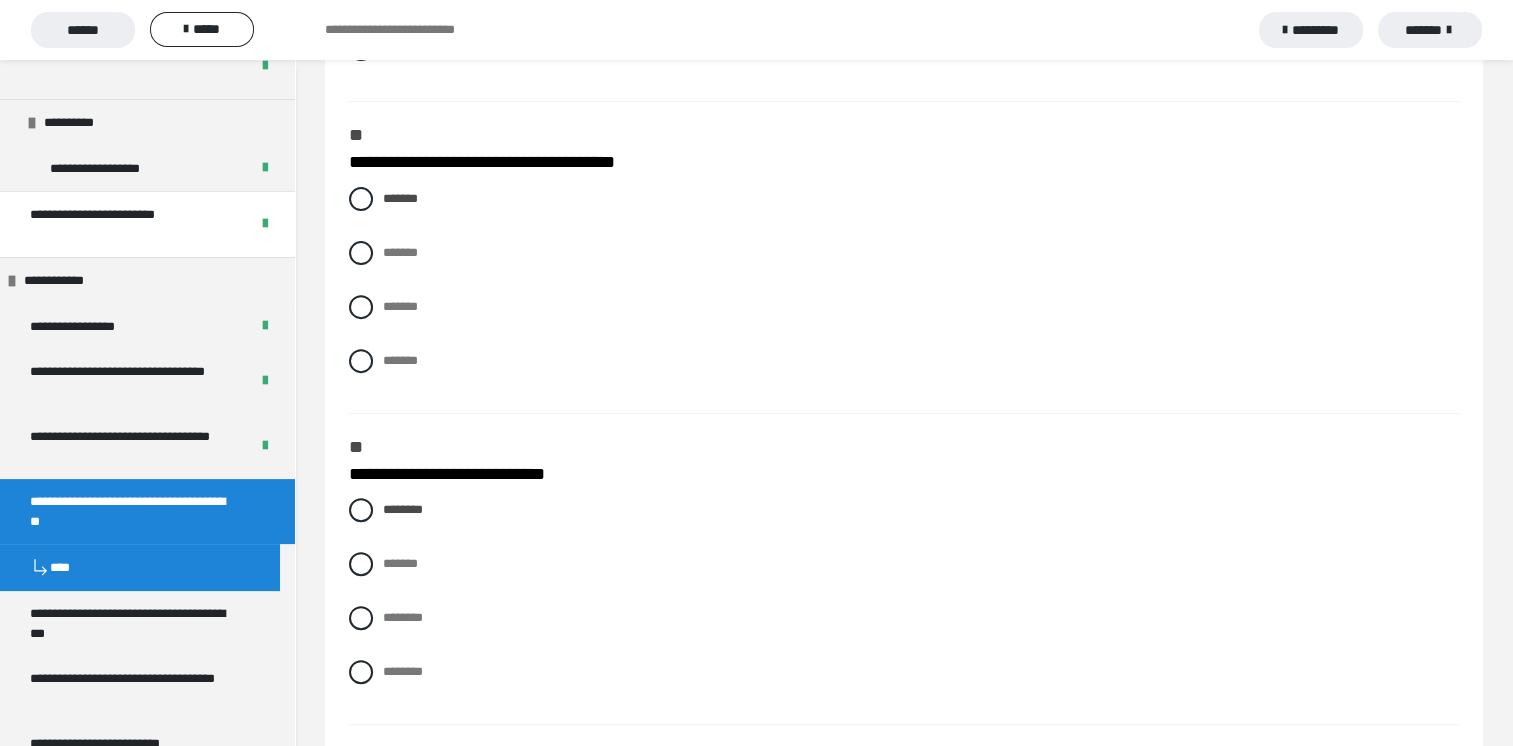 scroll, scrollTop: 500, scrollLeft: 0, axis: vertical 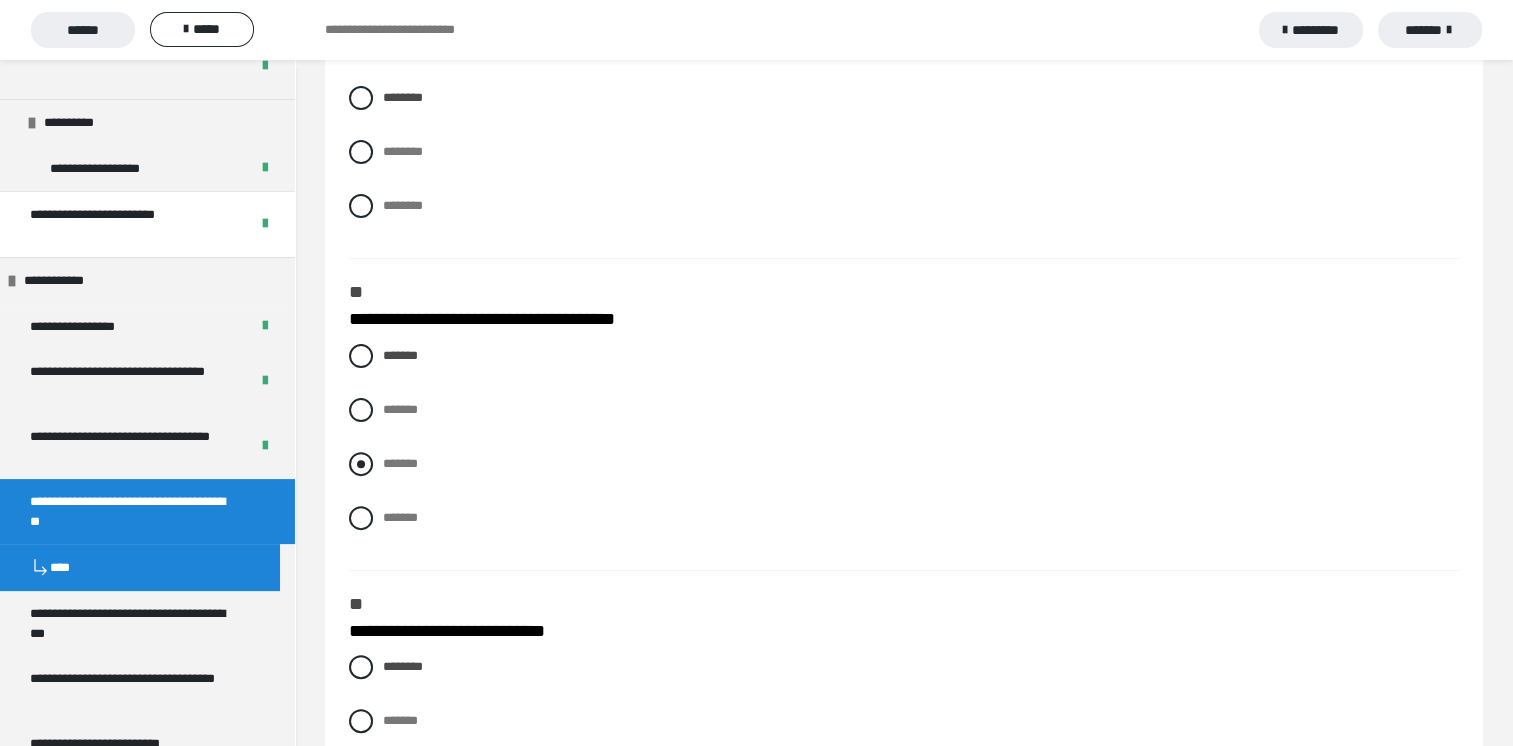 click at bounding box center (361, 464) 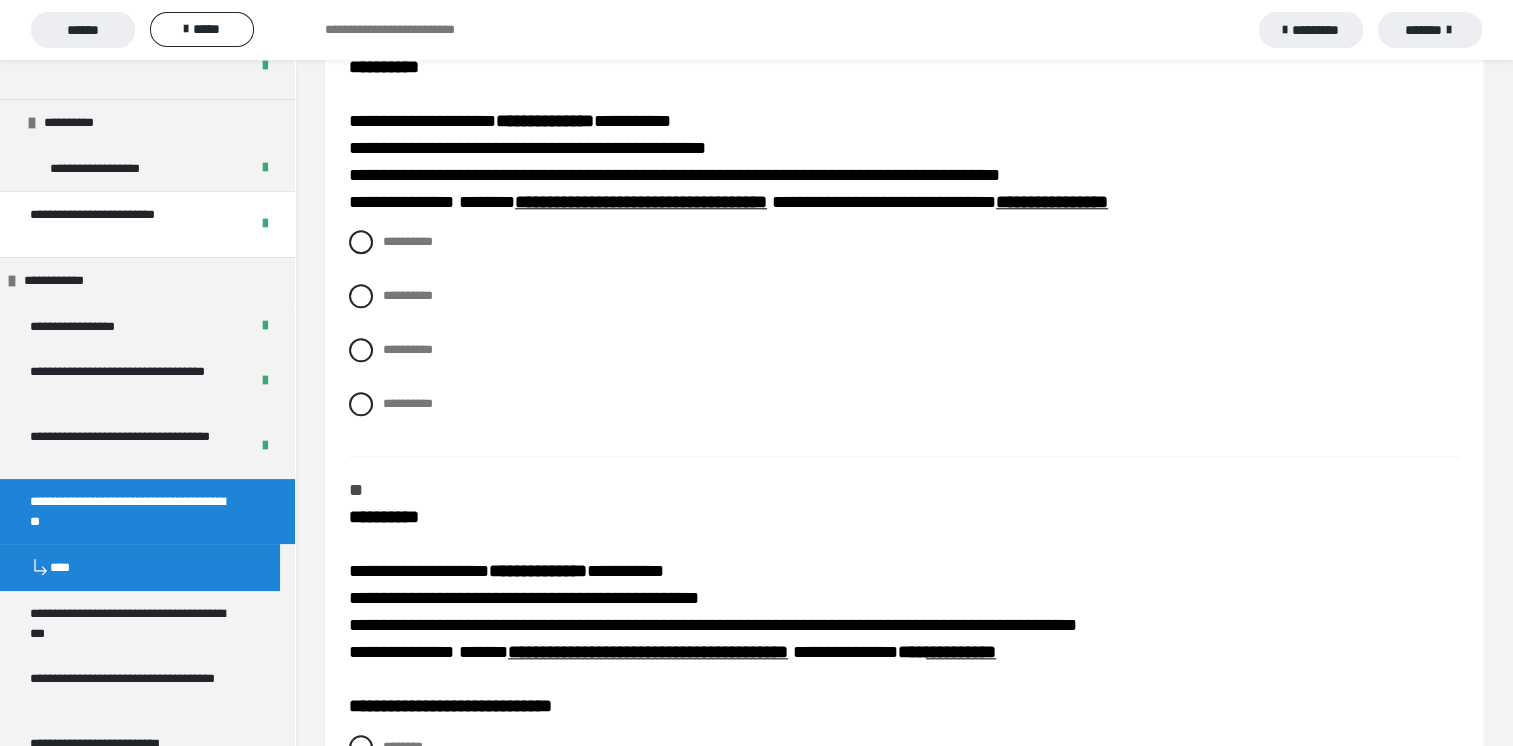scroll, scrollTop: 2000, scrollLeft: 0, axis: vertical 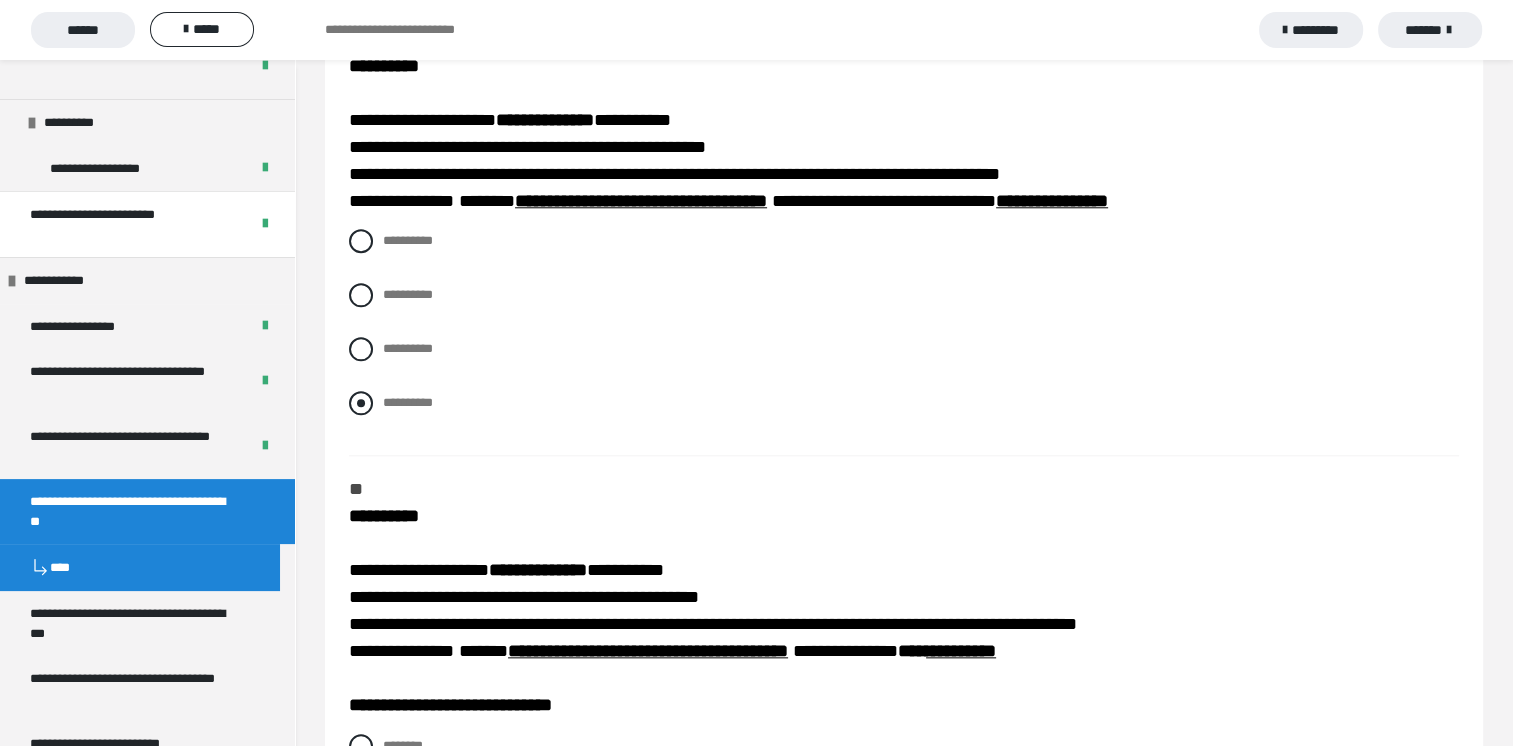 click at bounding box center (361, 403) 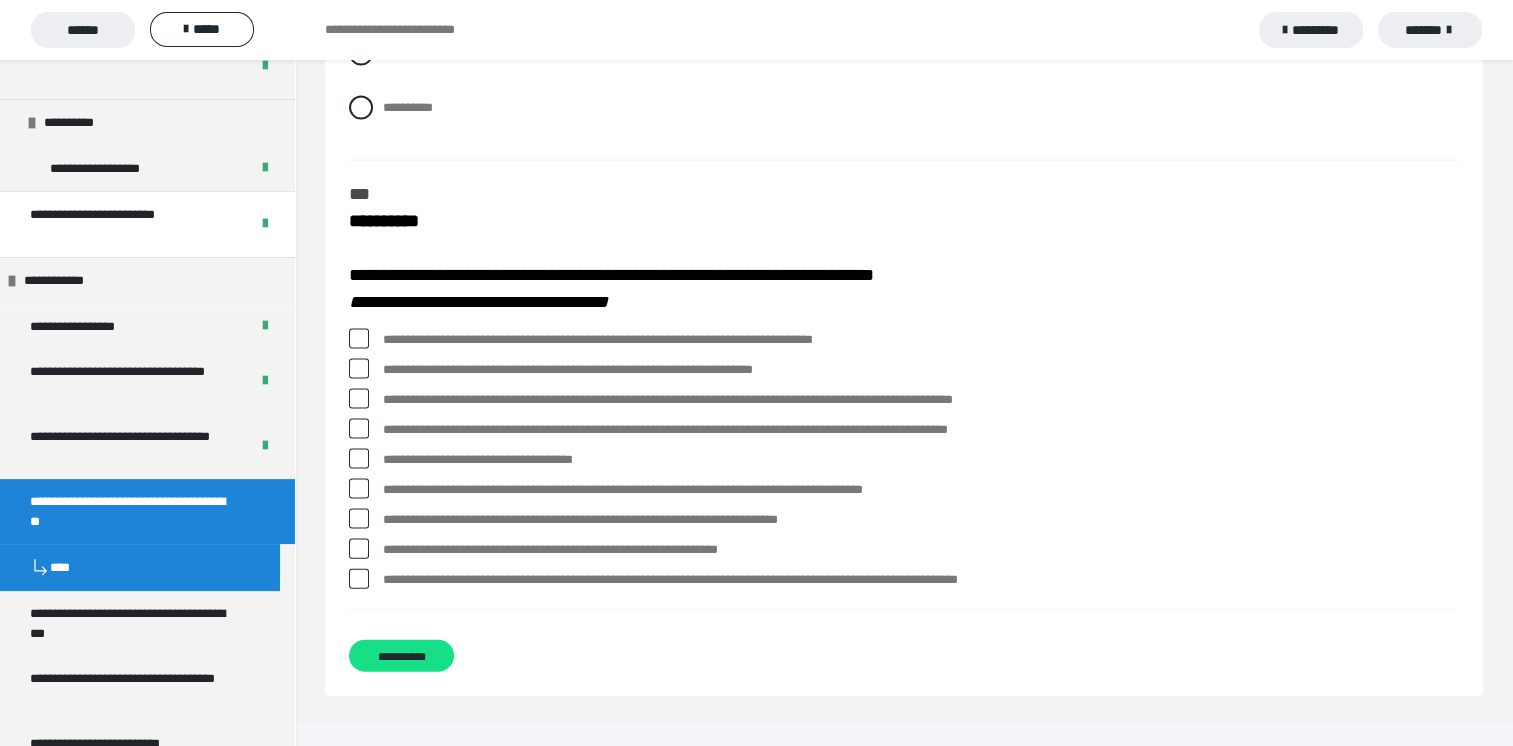 scroll, scrollTop: 4195, scrollLeft: 0, axis: vertical 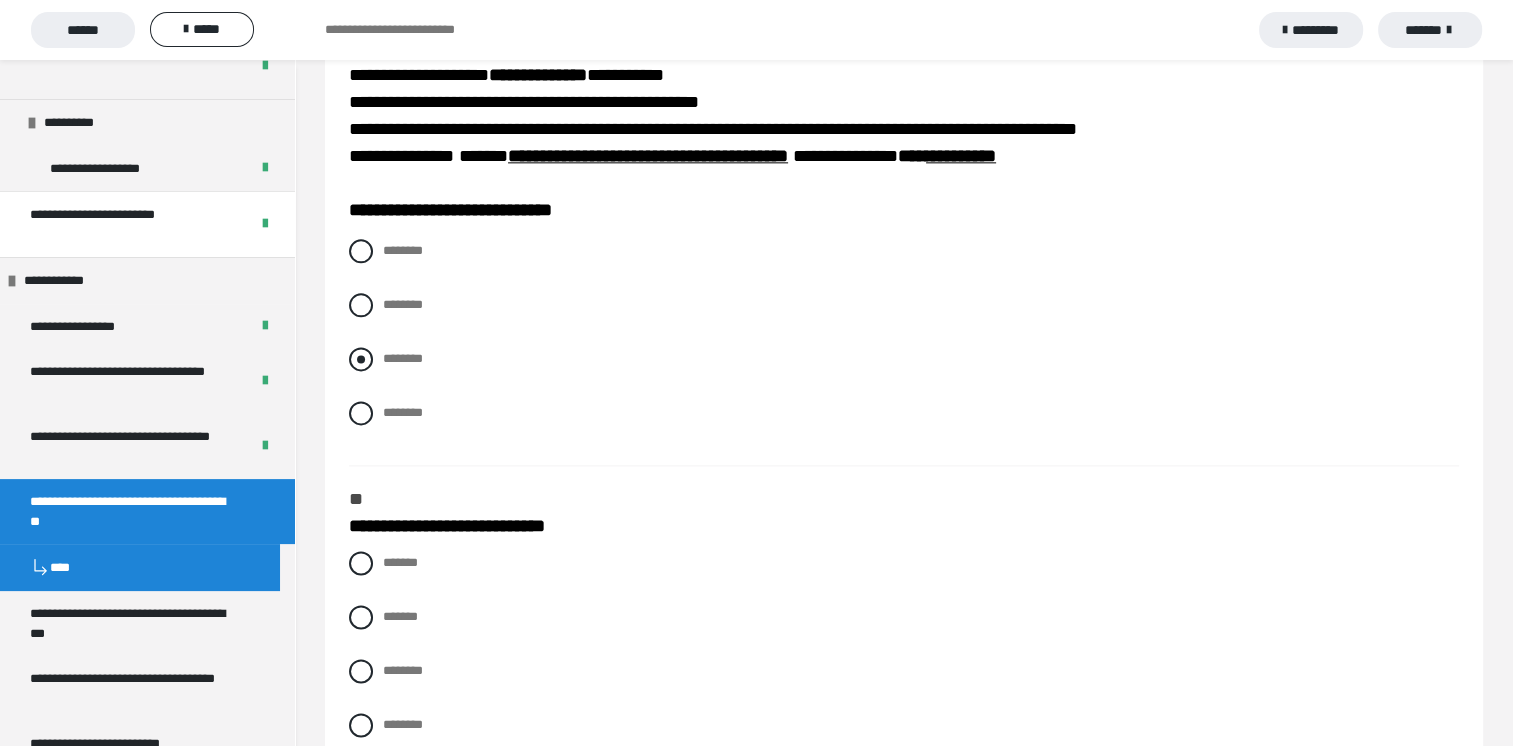 click at bounding box center (361, 359) 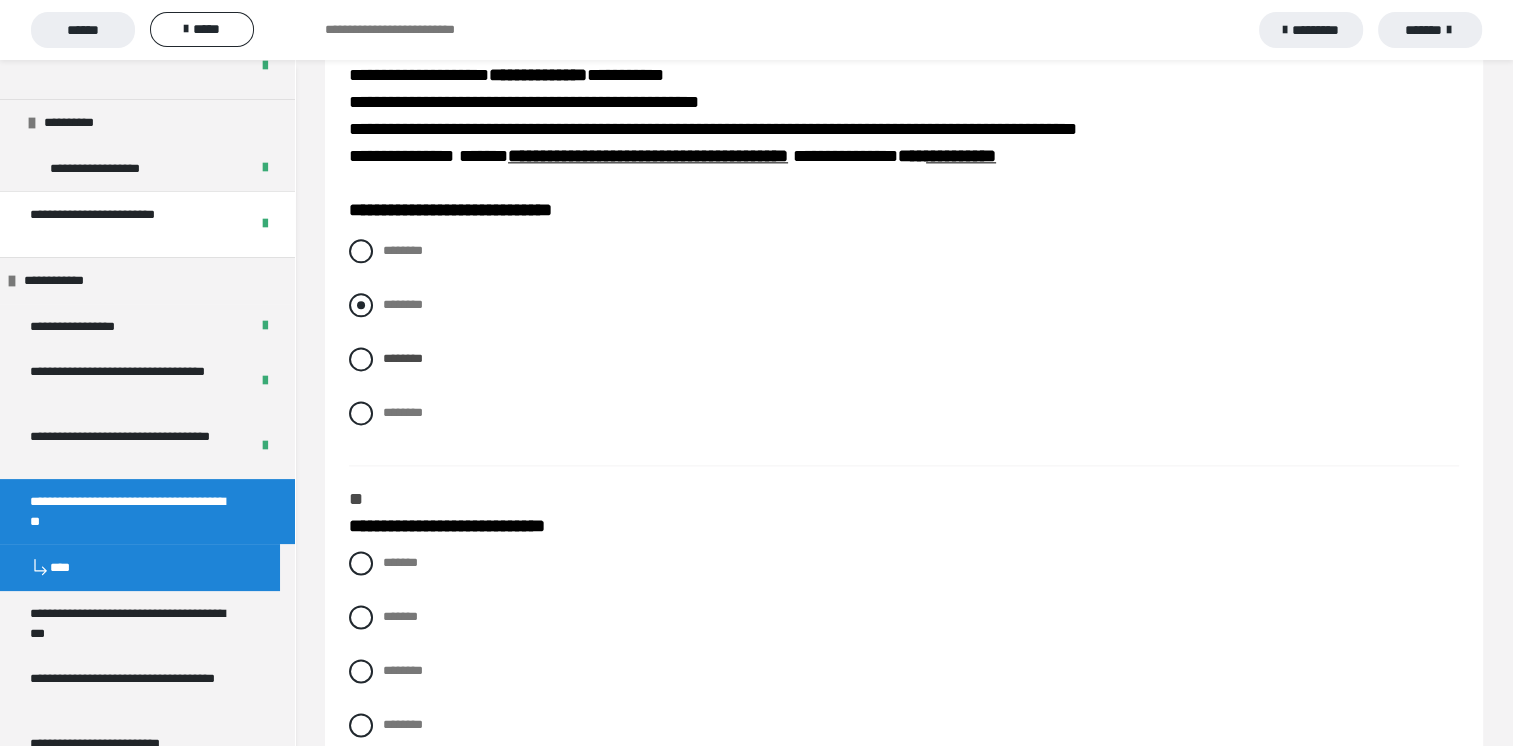 click at bounding box center (361, 305) 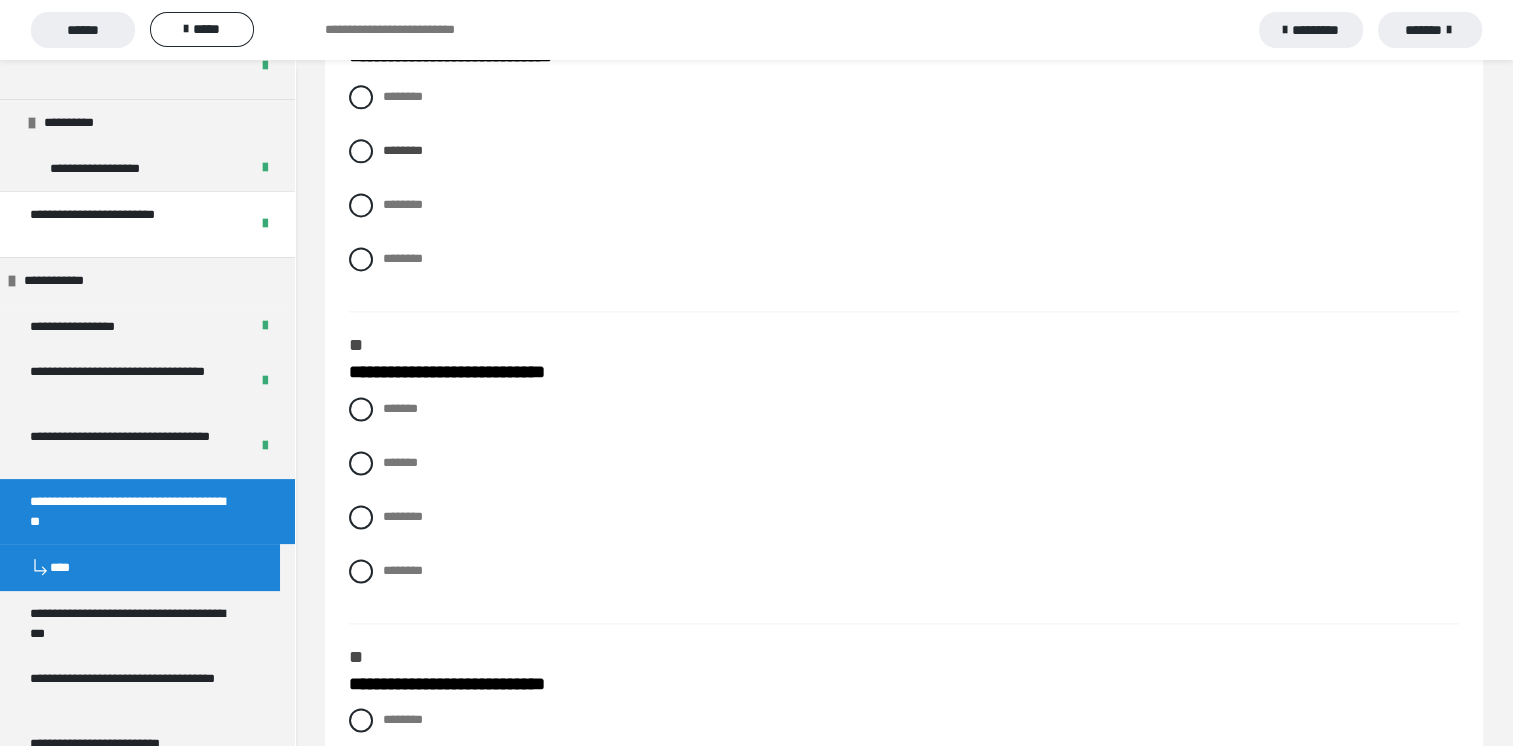 scroll, scrollTop: 2695, scrollLeft: 0, axis: vertical 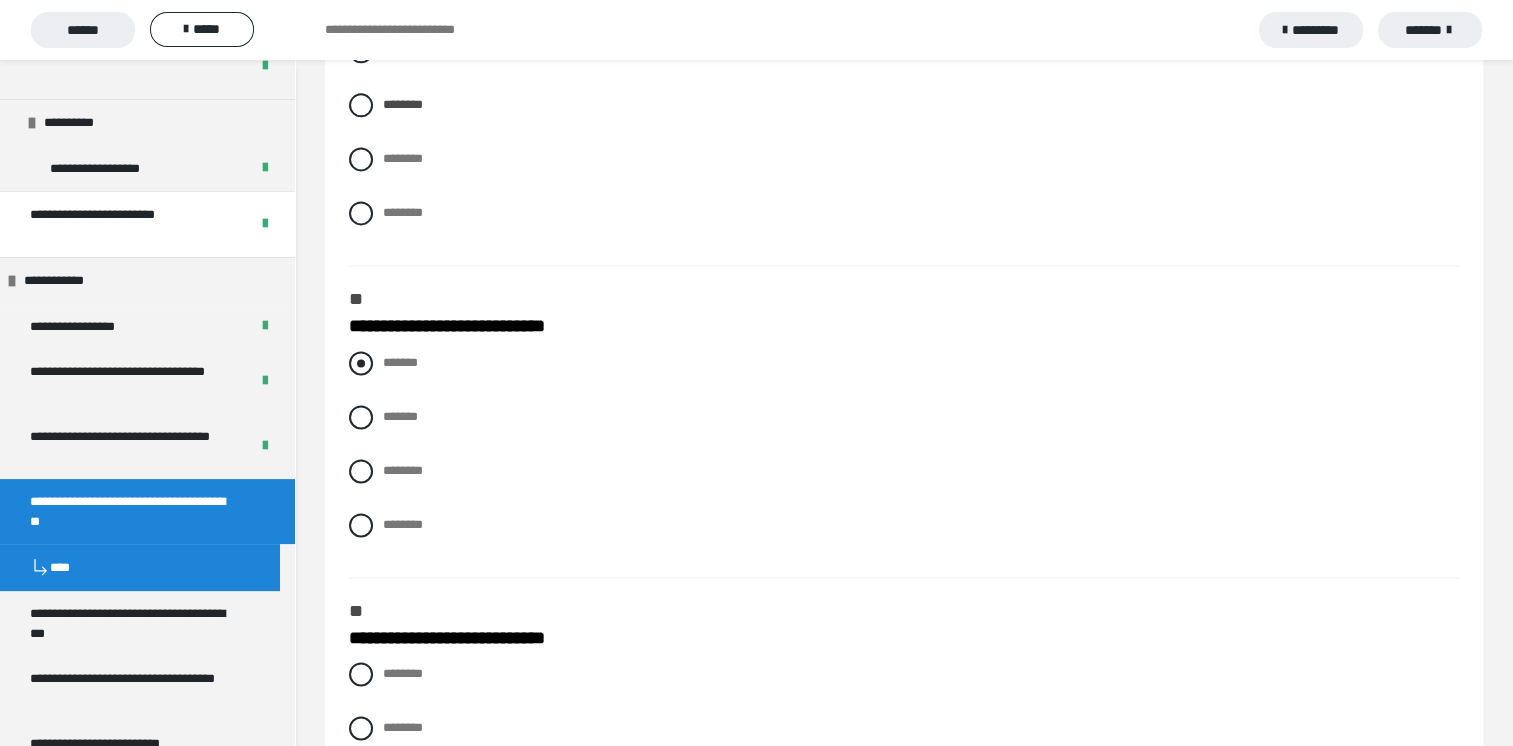 click at bounding box center (361, 363) 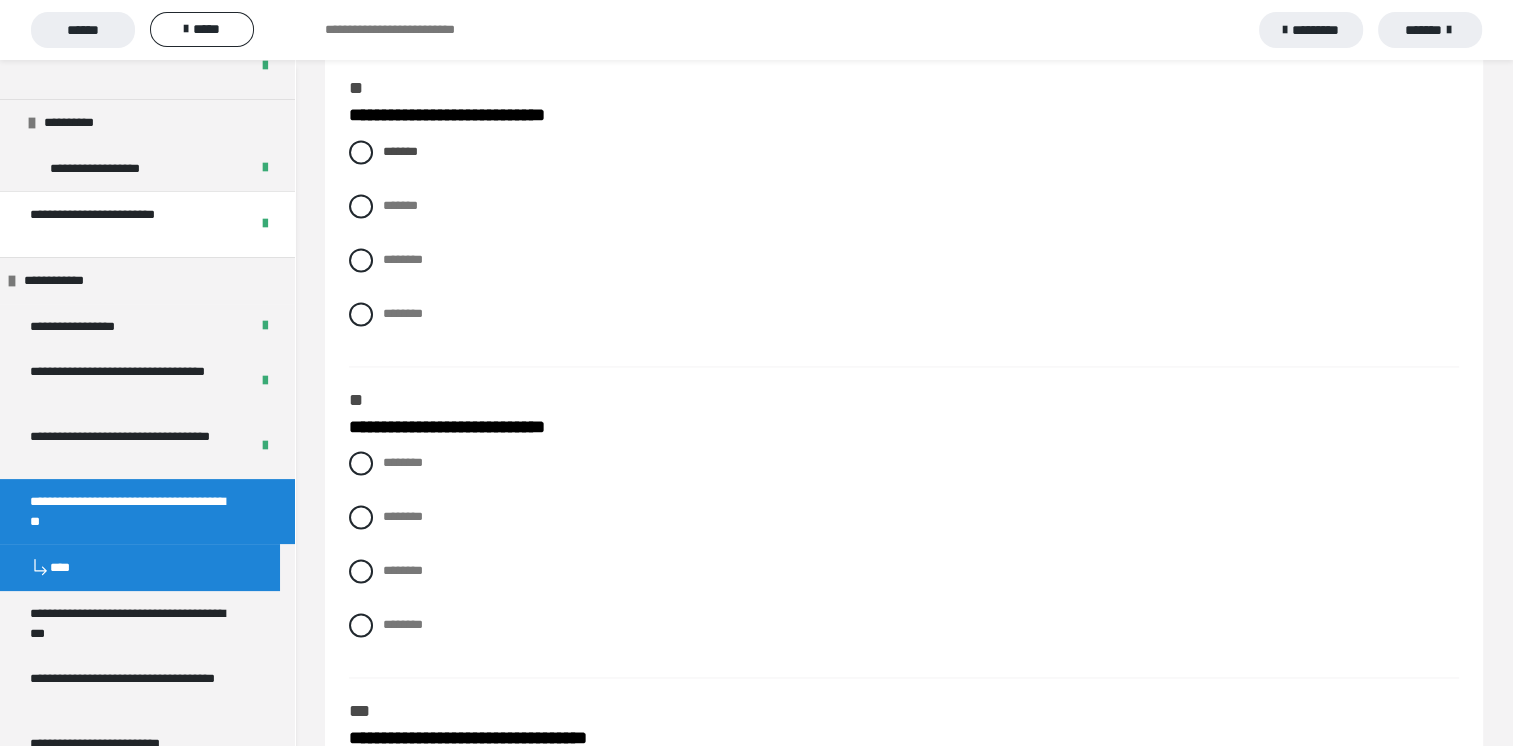 scroll, scrollTop: 2995, scrollLeft: 0, axis: vertical 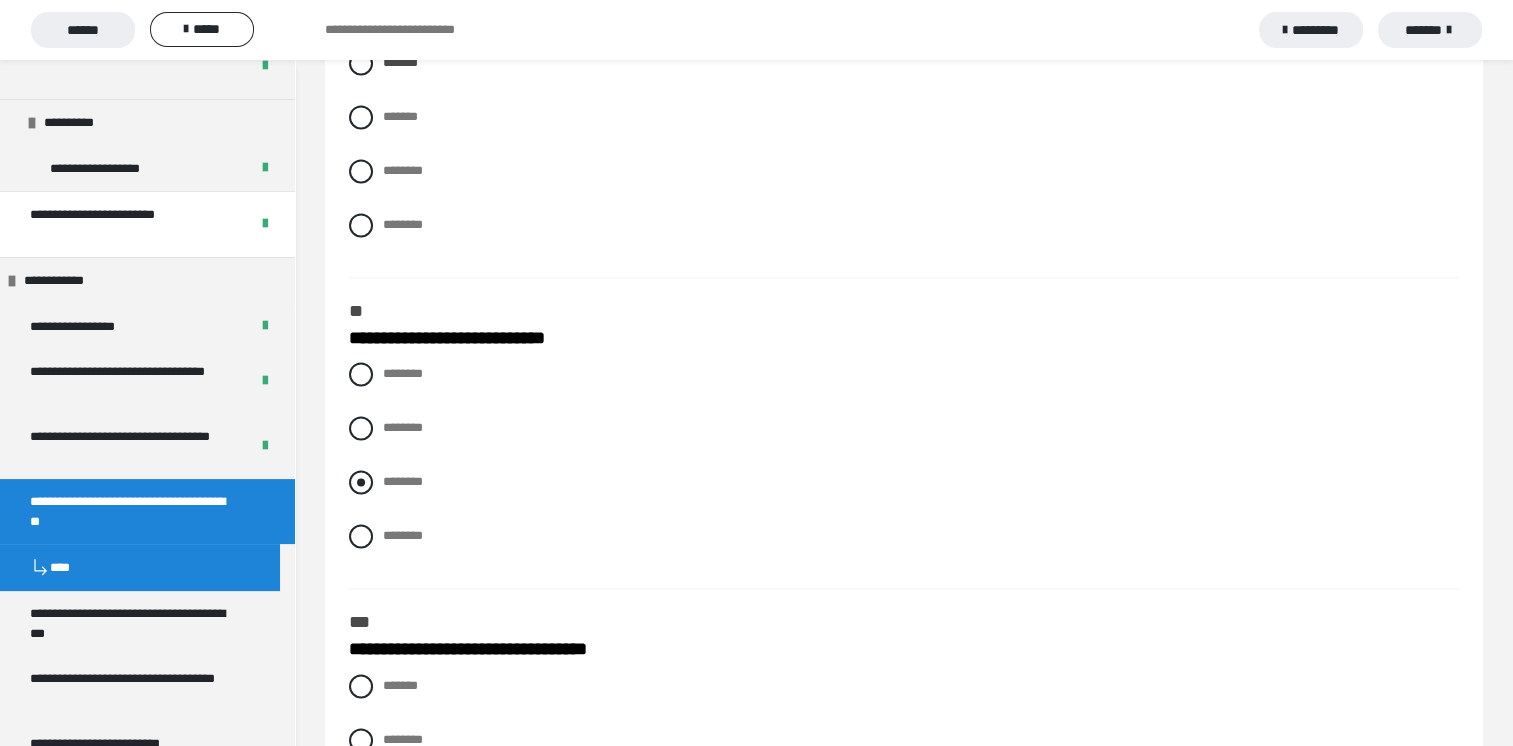 click at bounding box center (361, 482) 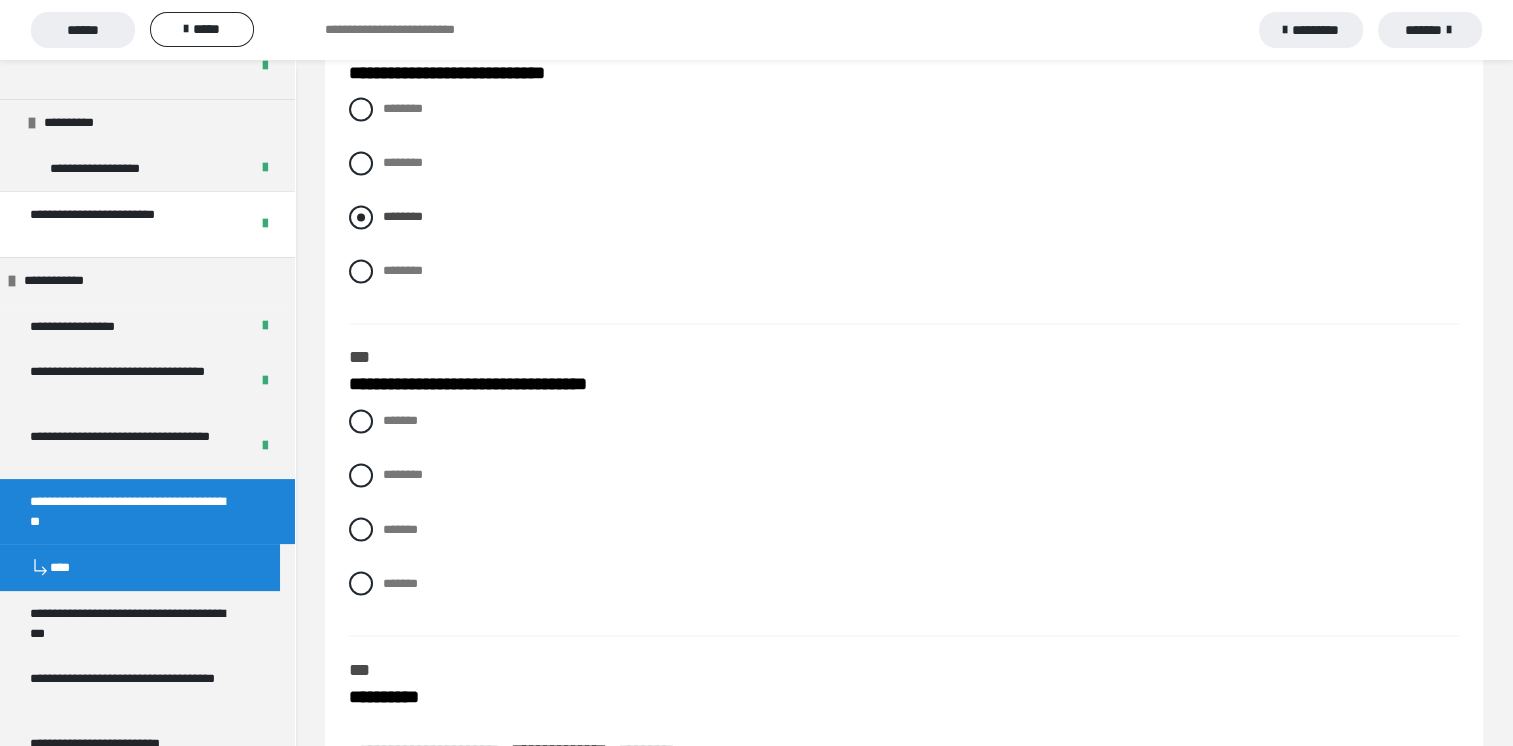 scroll, scrollTop: 3295, scrollLeft: 0, axis: vertical 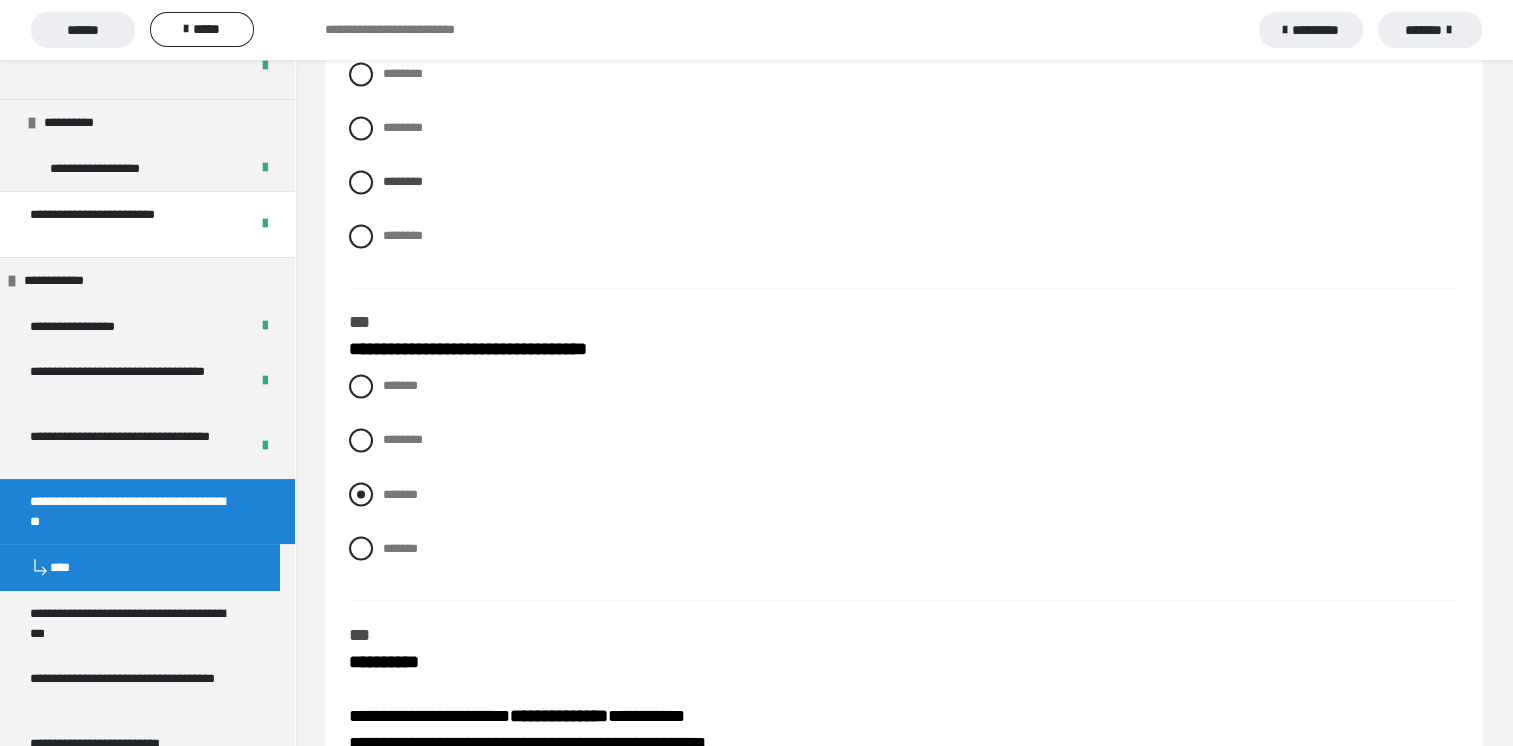 click at bounding box center (361, 494) 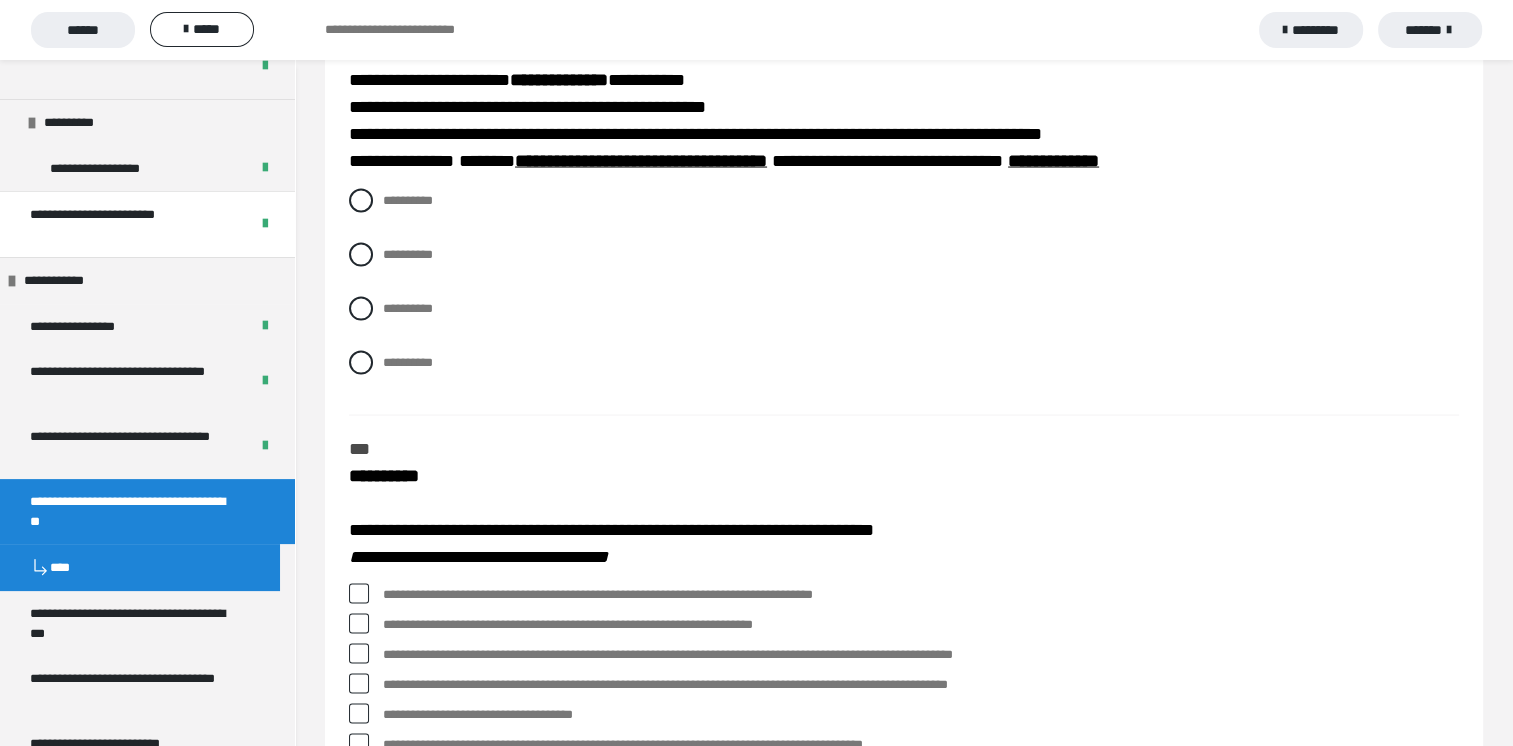 scroll, scrollTop: 3895, scrollLeft: 0, axis: vertical 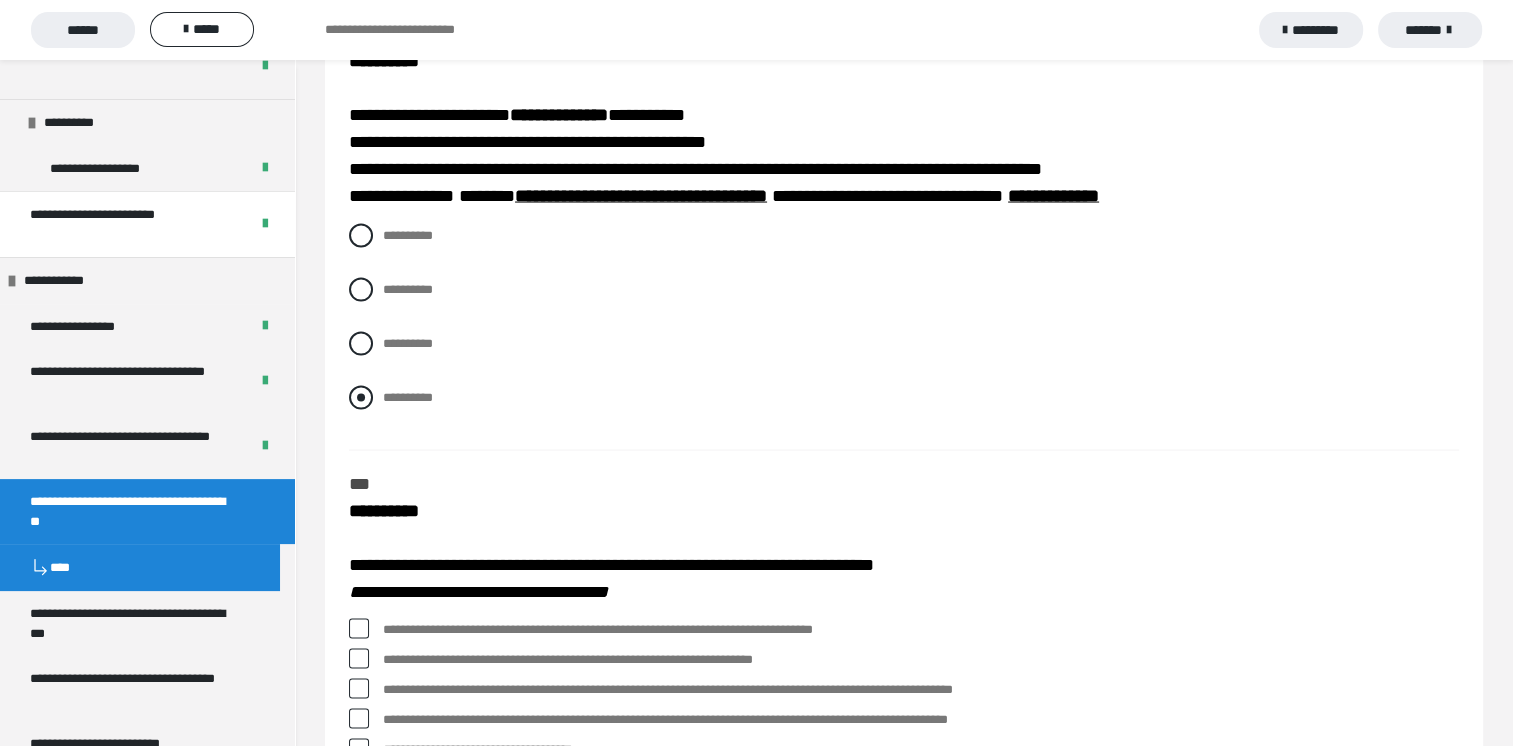 click at bounding box center (361, 398) 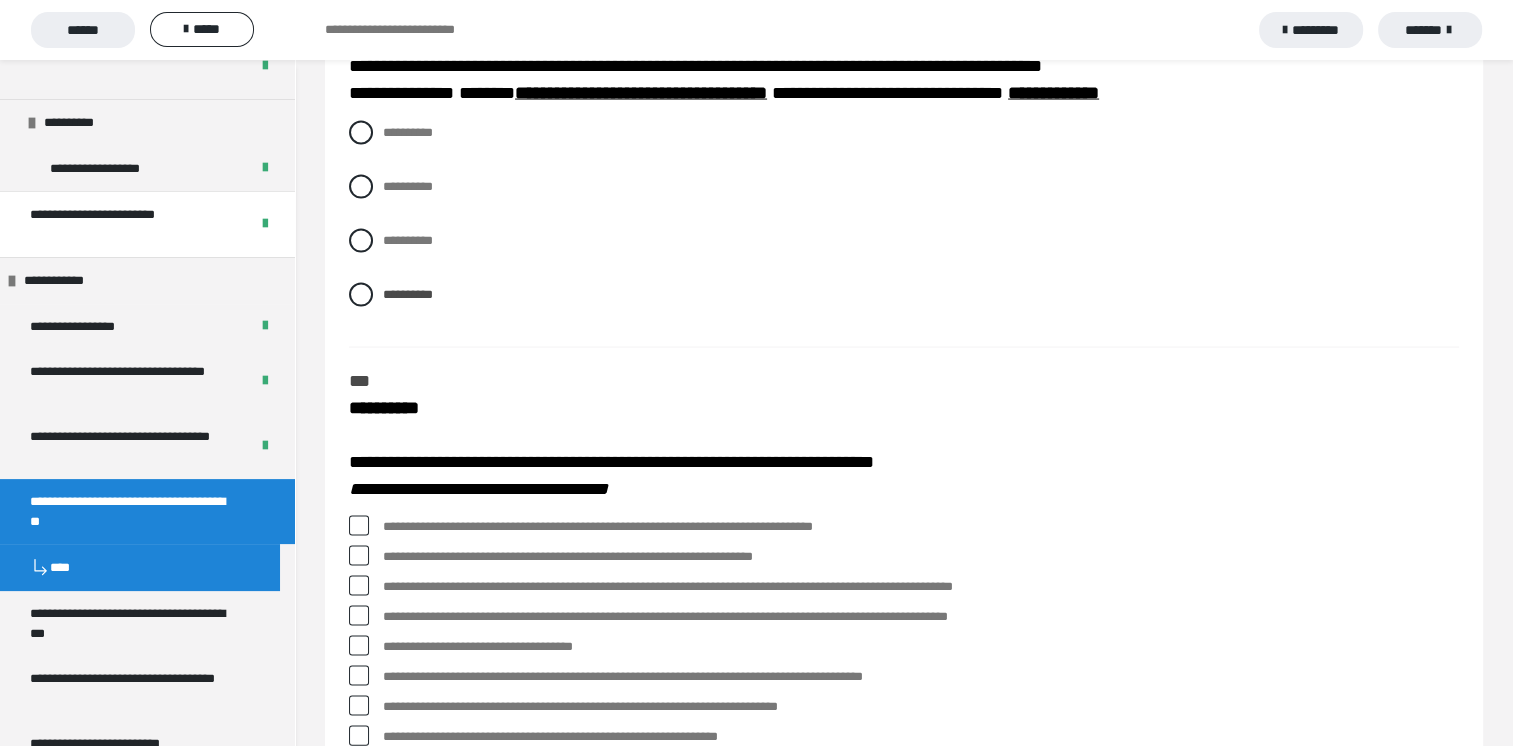 scroll, scrollTop: 4195, scrollLeft: 0, axis: vertical 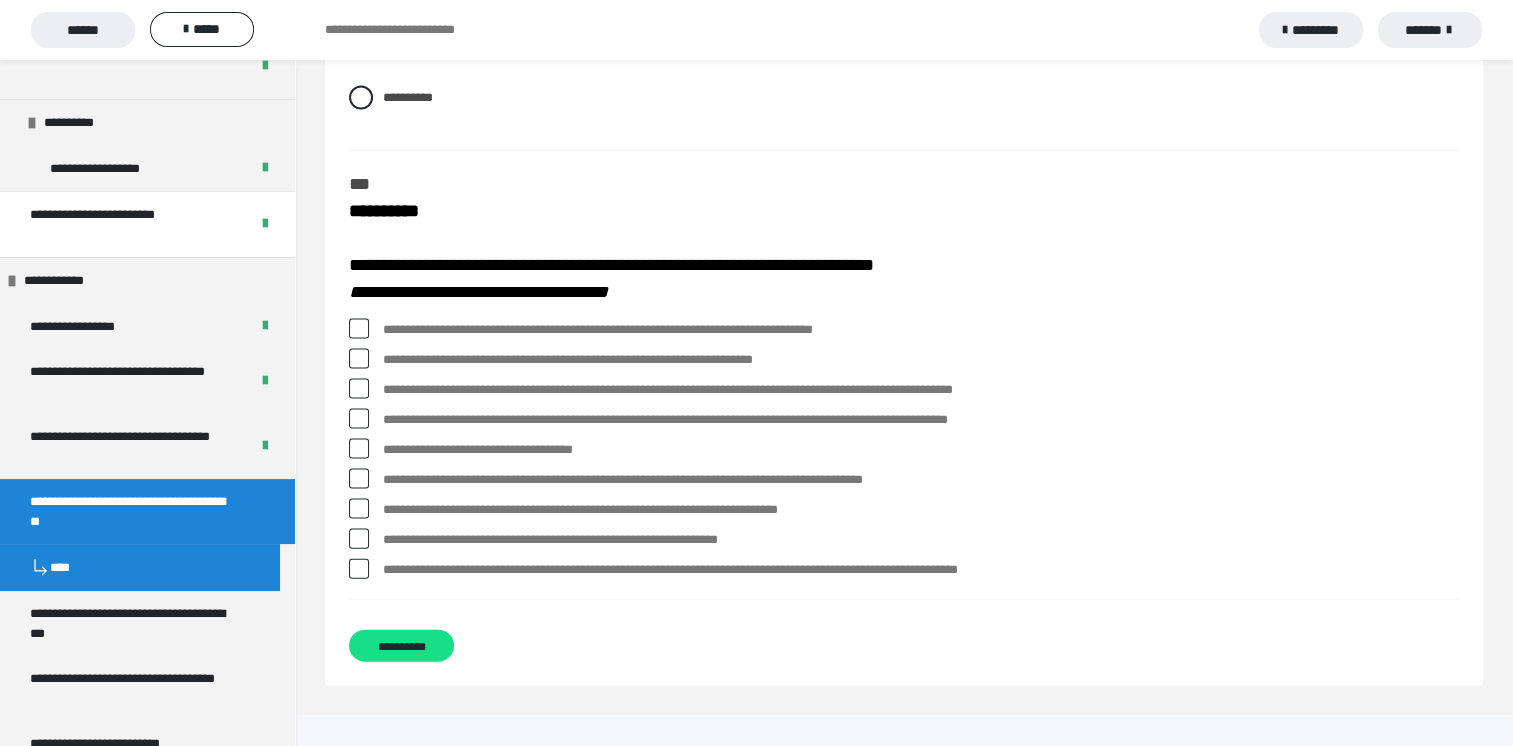 click at bounding box center [359, 359] 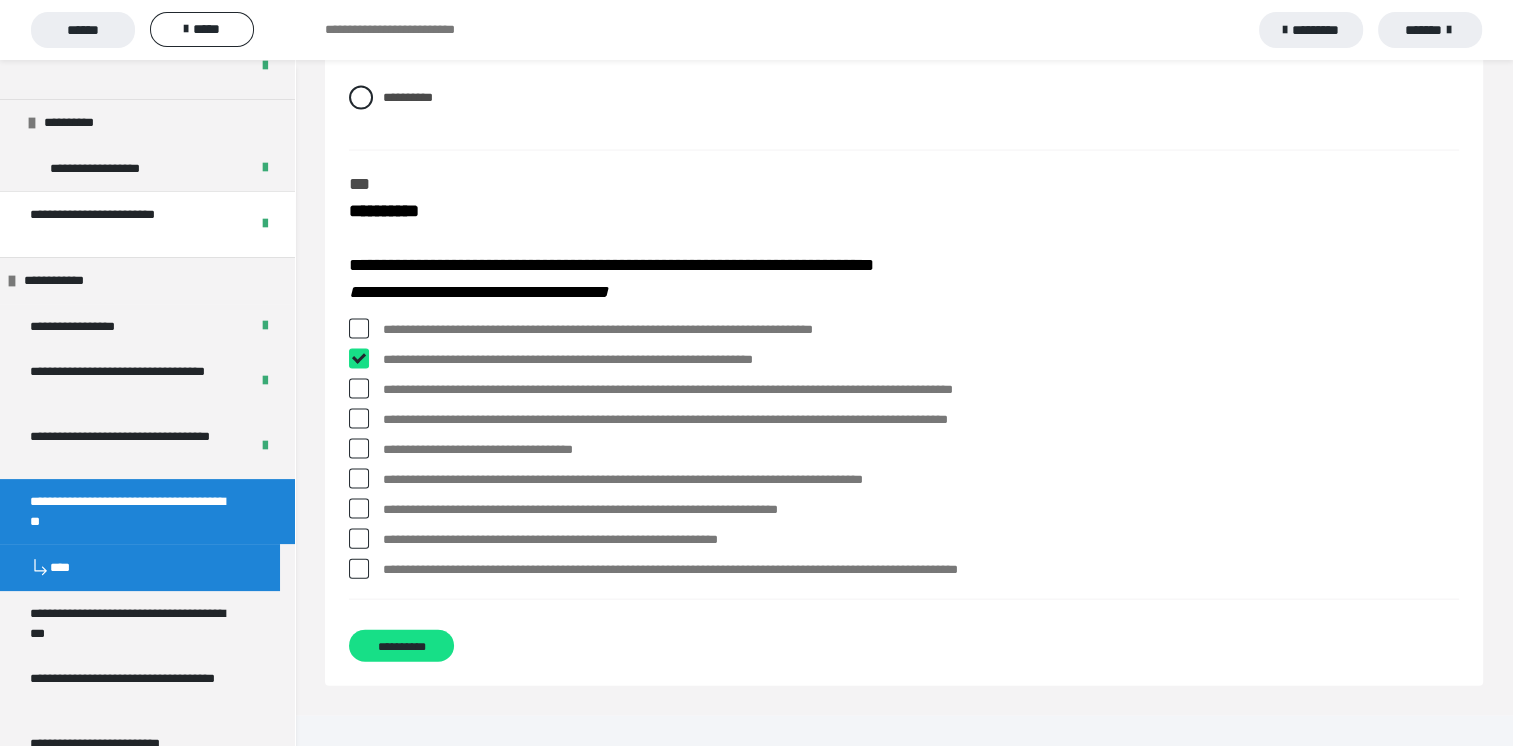 checkbox on "****" 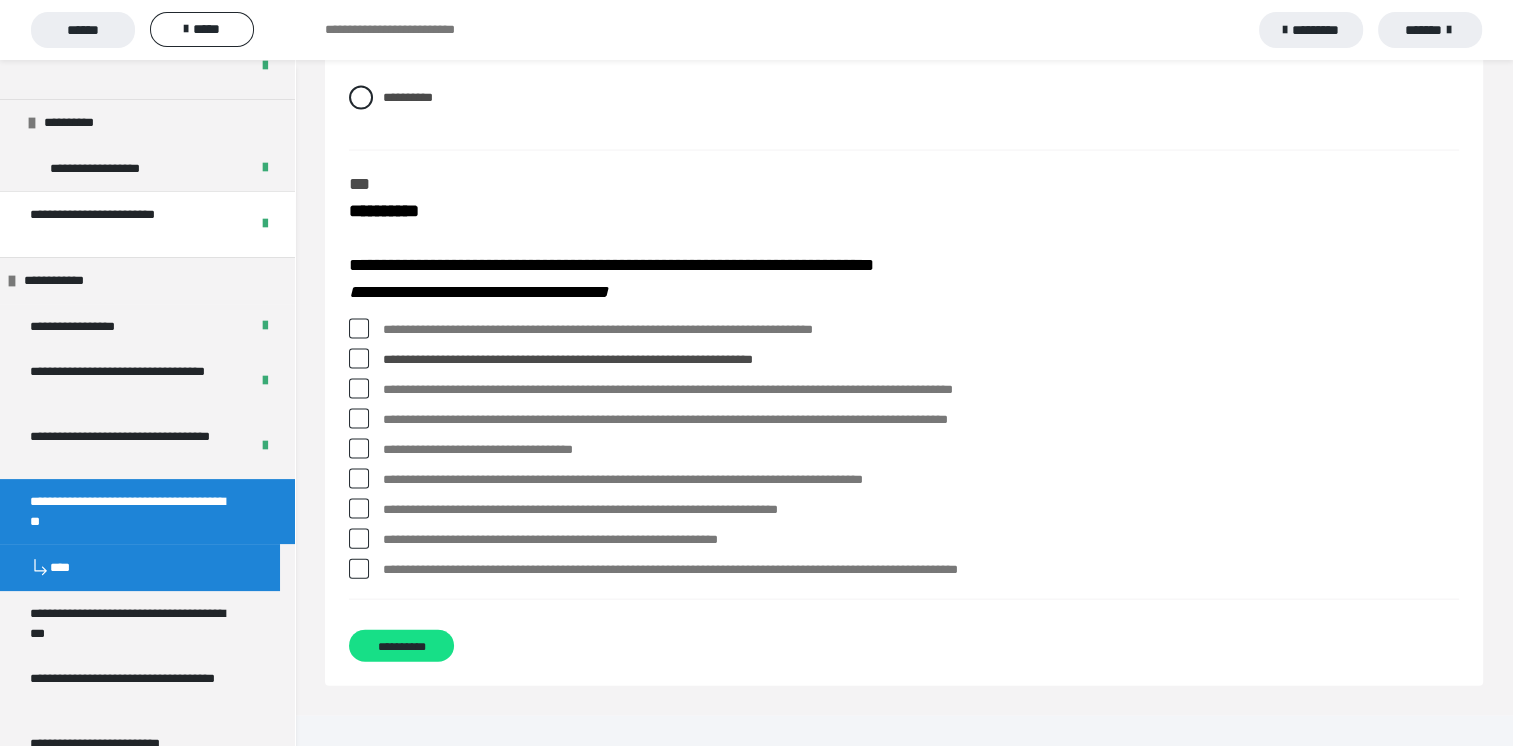 click at bounding box center [359, 329] 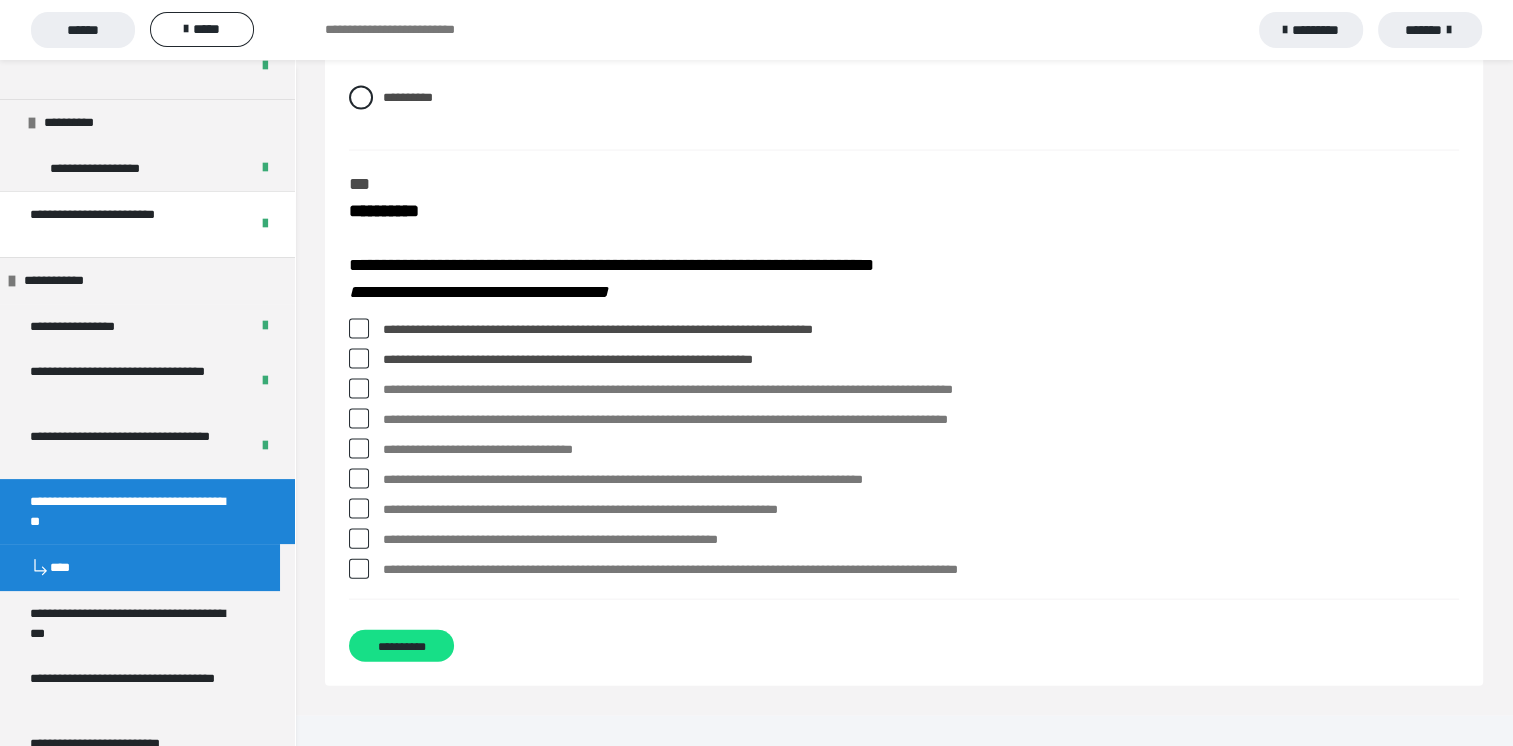 click at bounding box center [359, 569] 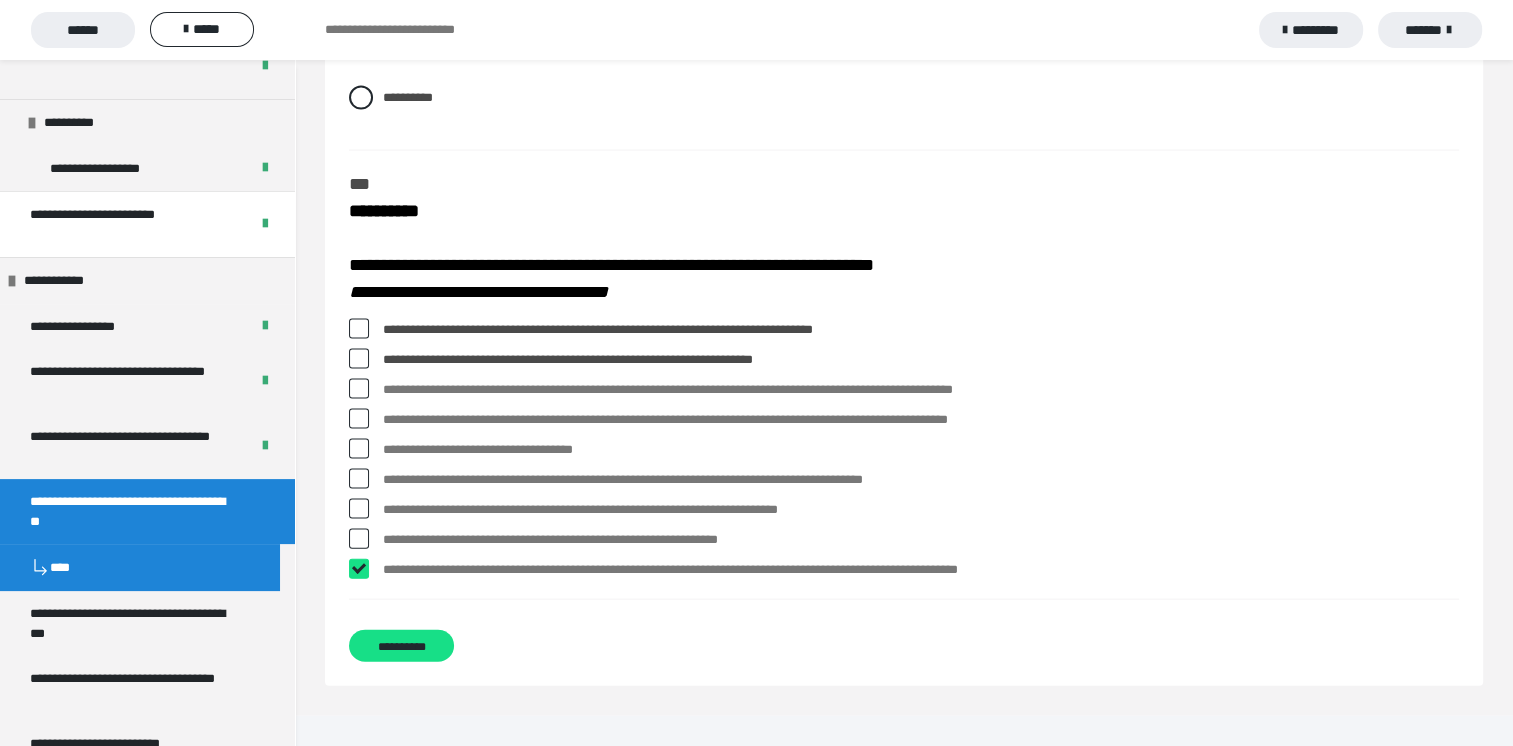 checkbox on "****" 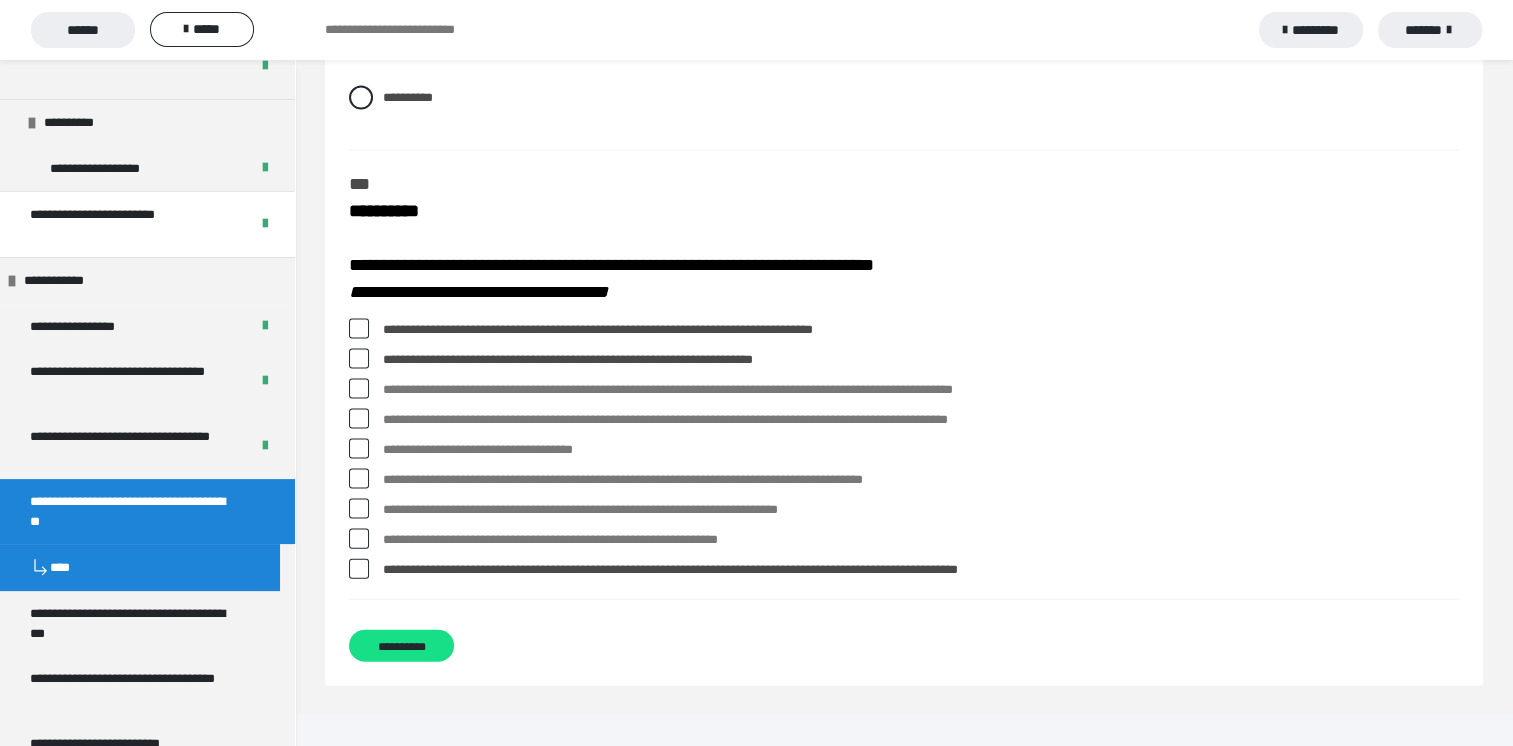 click at bounding box center [359, 389] 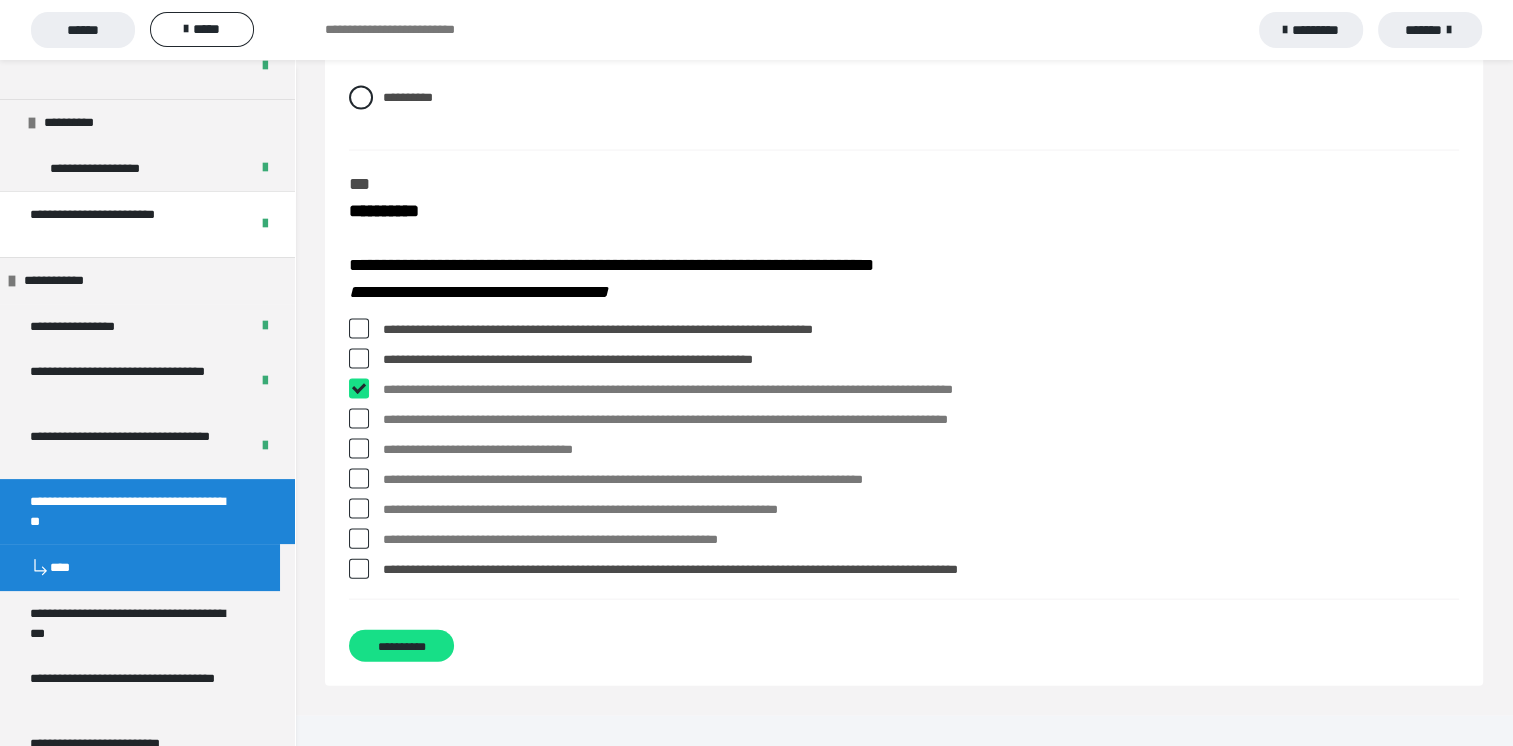 checkbox on "****" 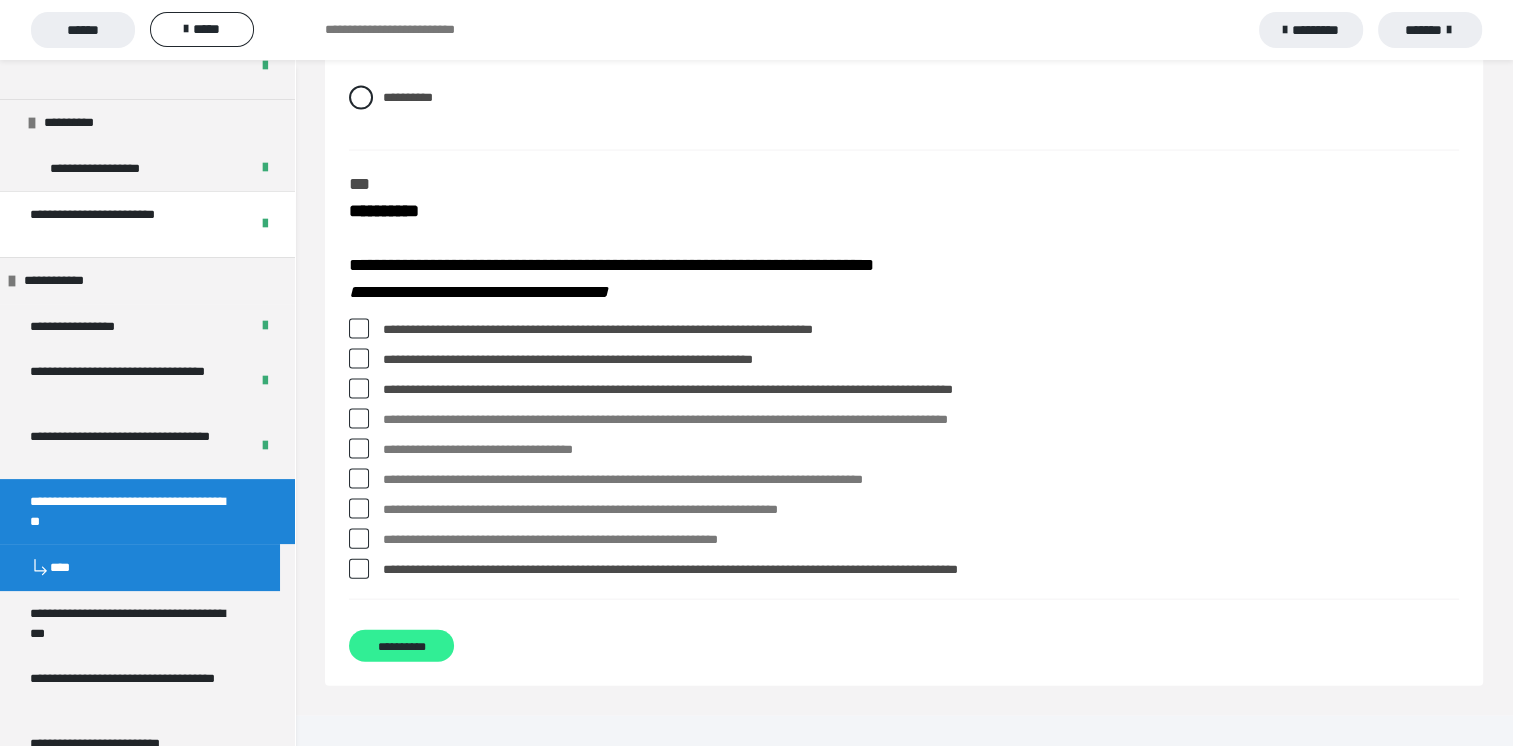 click on "**********" at bounding box center [401, 646] 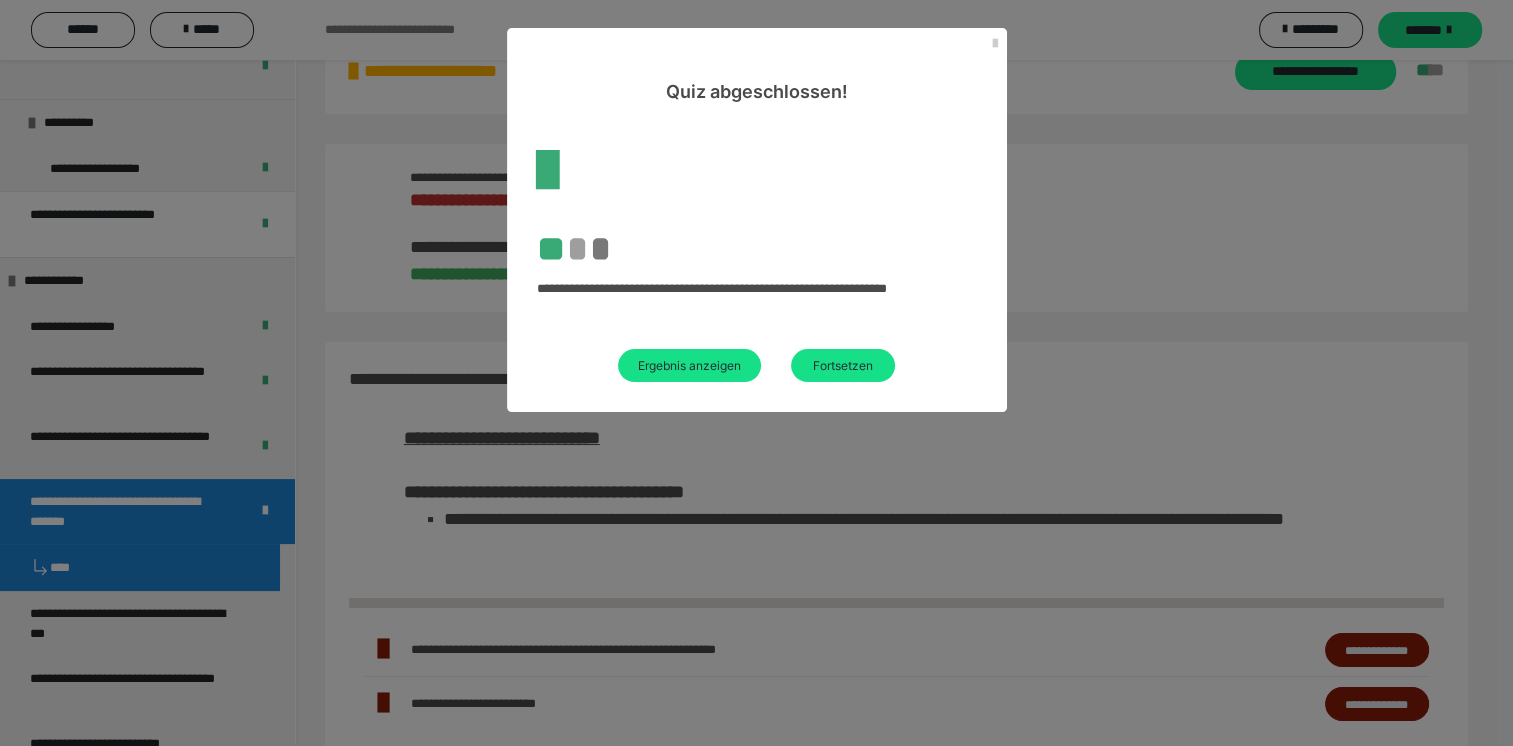 scroll, scrollTop: 602, scrollLeft: 0, axis: vertical 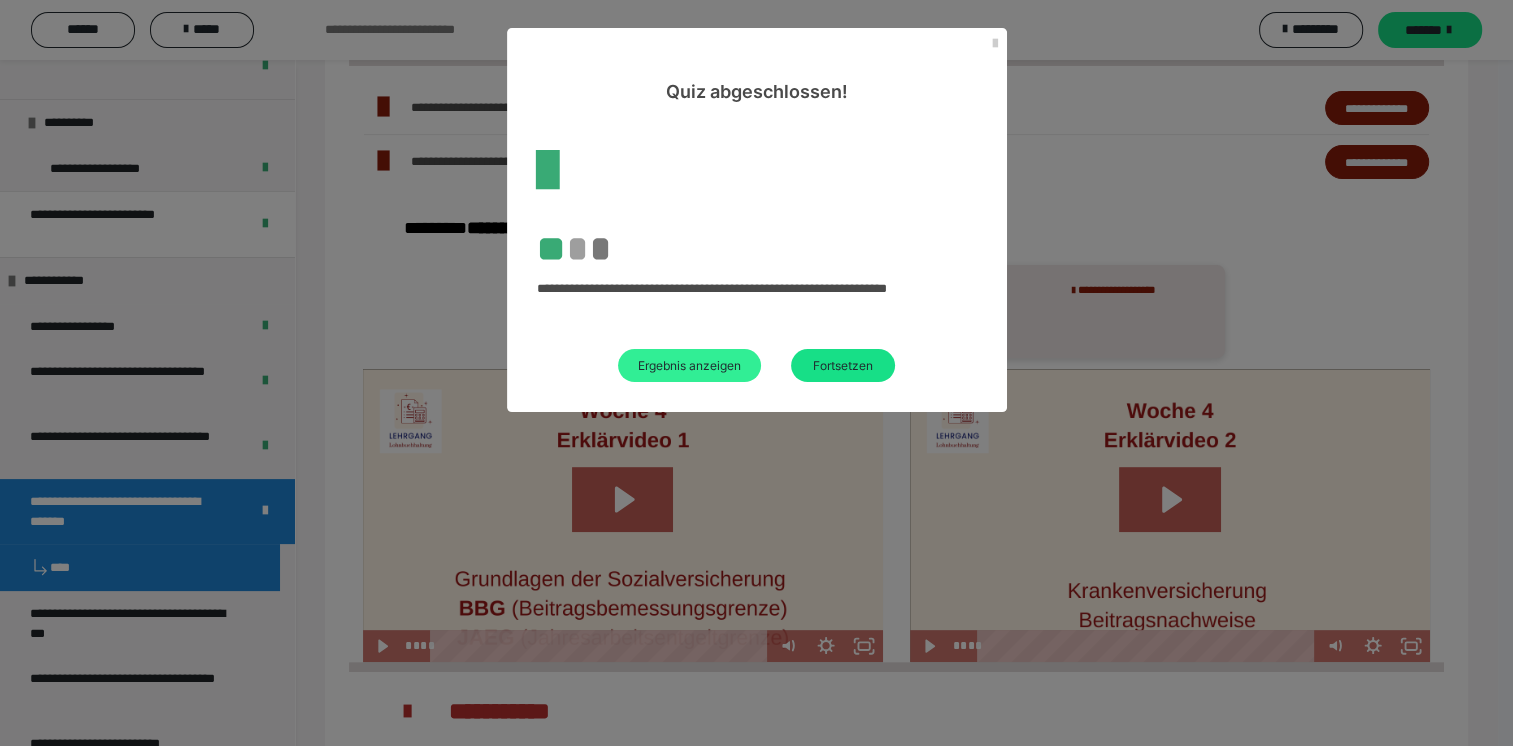 click on "Ergebnis anzeigen" at bounding box center [689, 365] 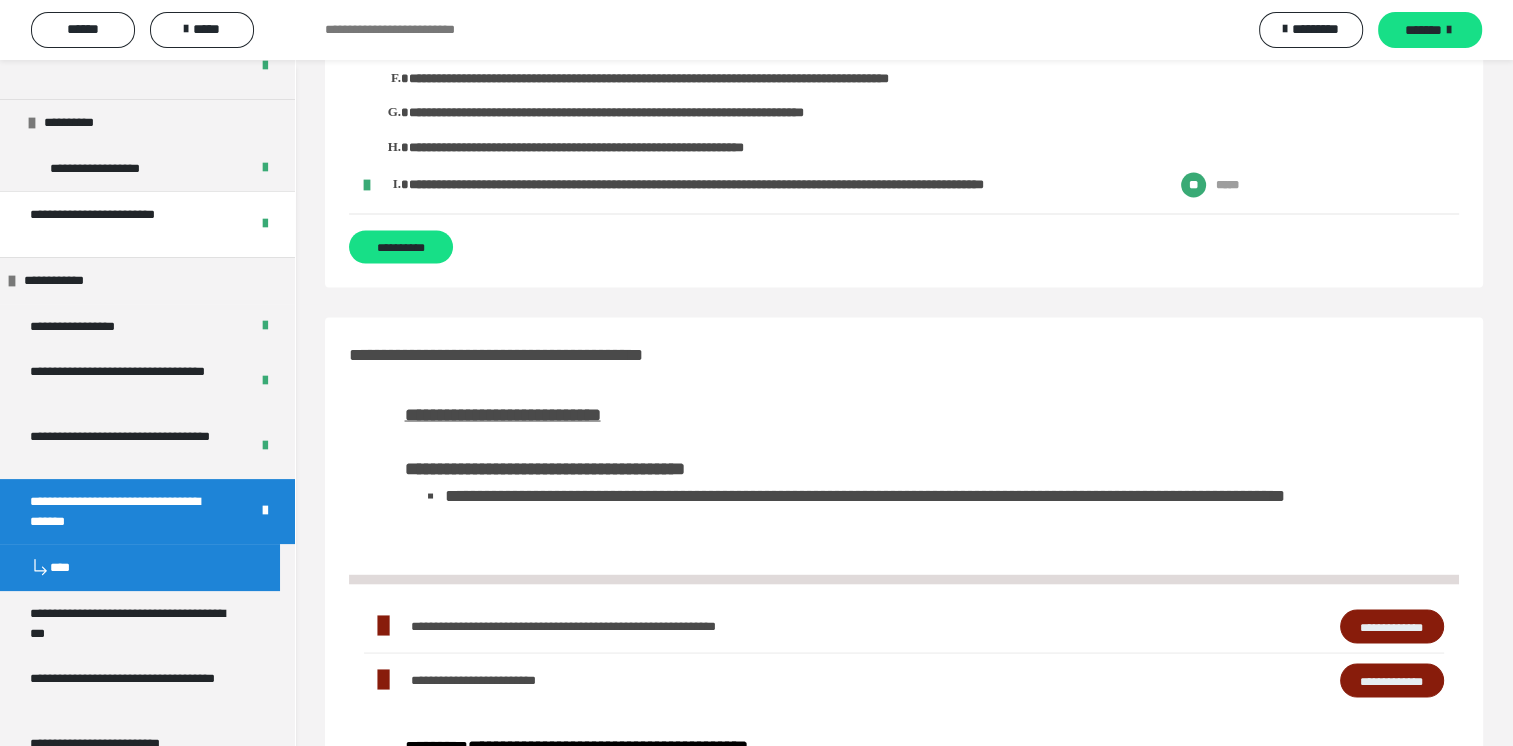 scroll, scrollTop: 3202, scrollLeft: 0, axis: vertical 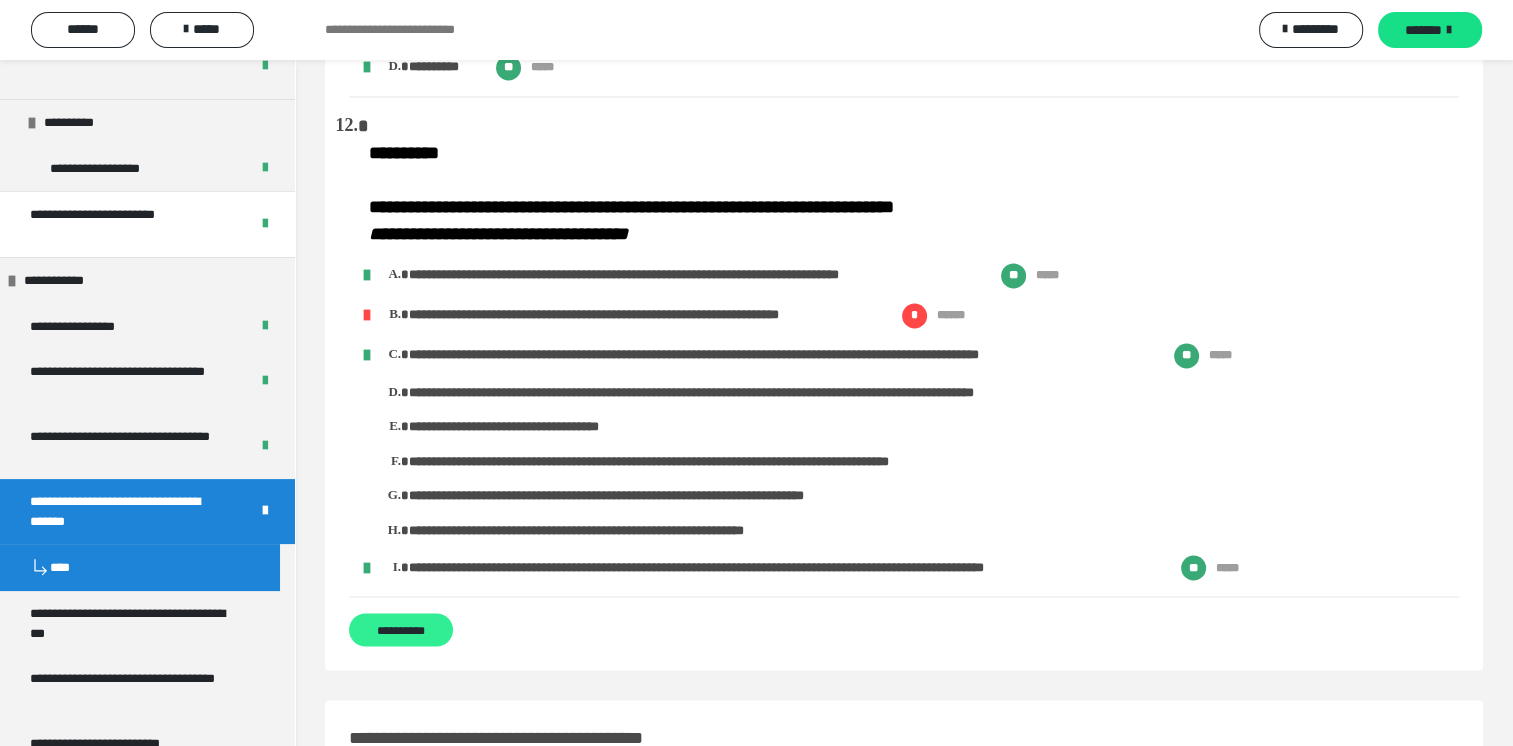 click on "**********" at bounding box center [401, 629] 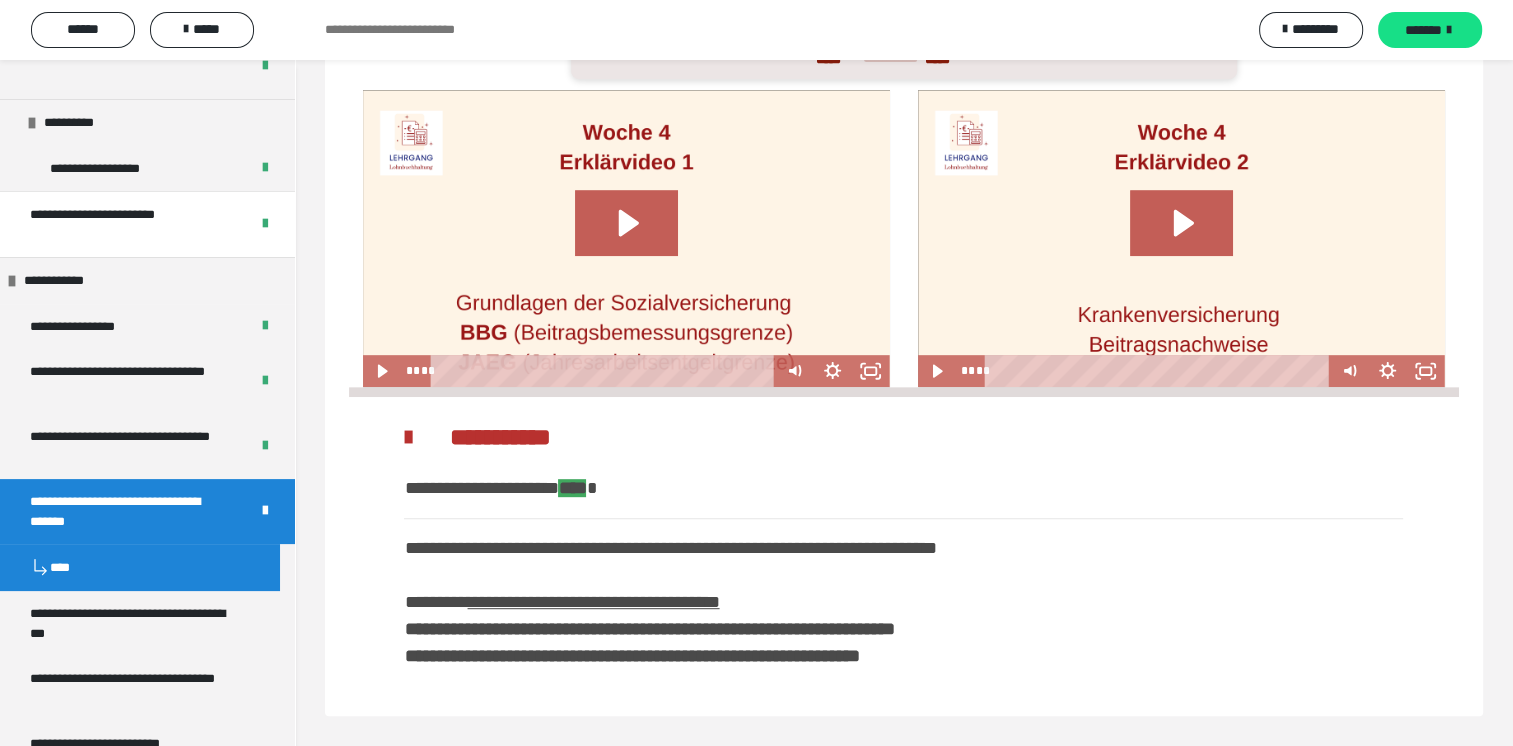 scroll, scrollTop: 0, scrollLeft: 0, axis: both 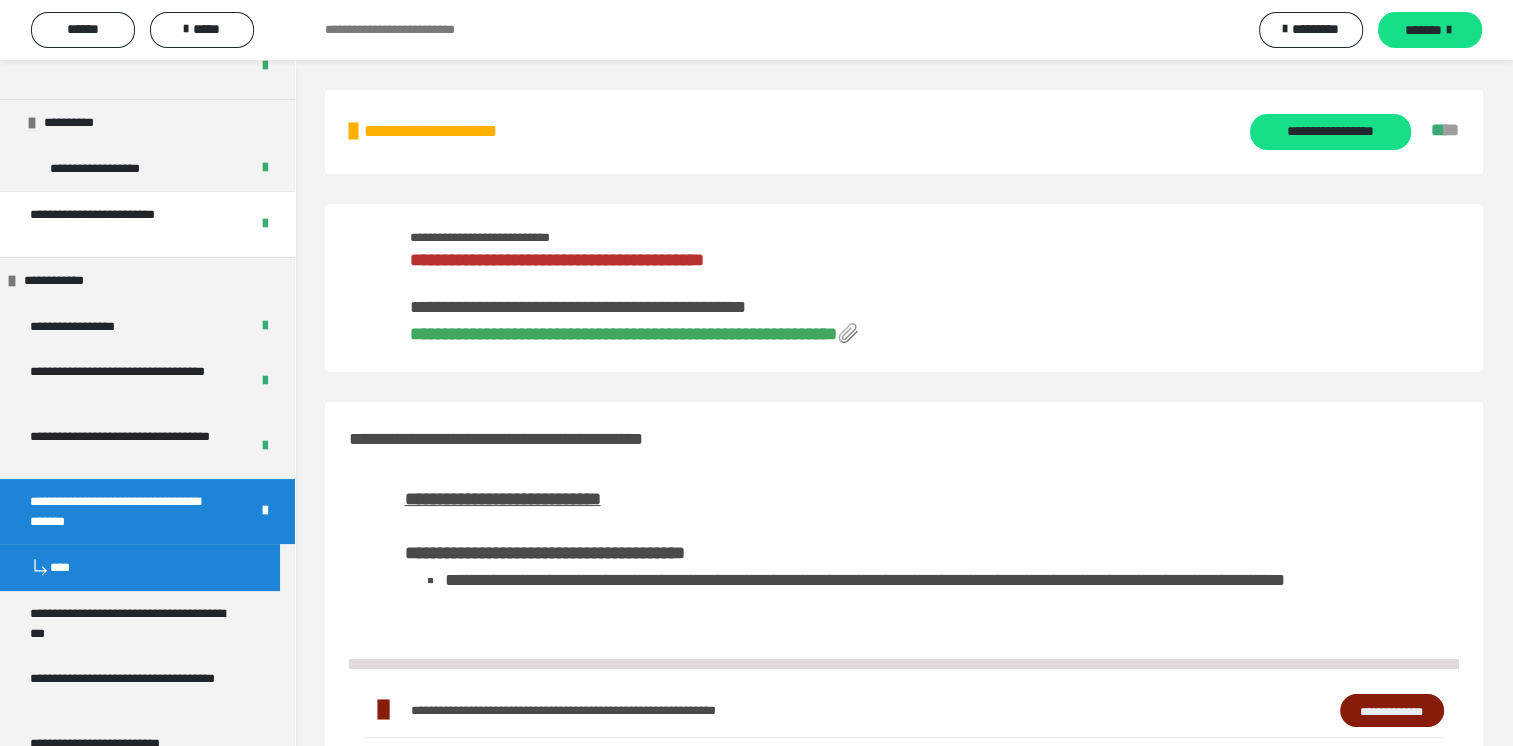 click on "**********" at bounding box center [623, 334] 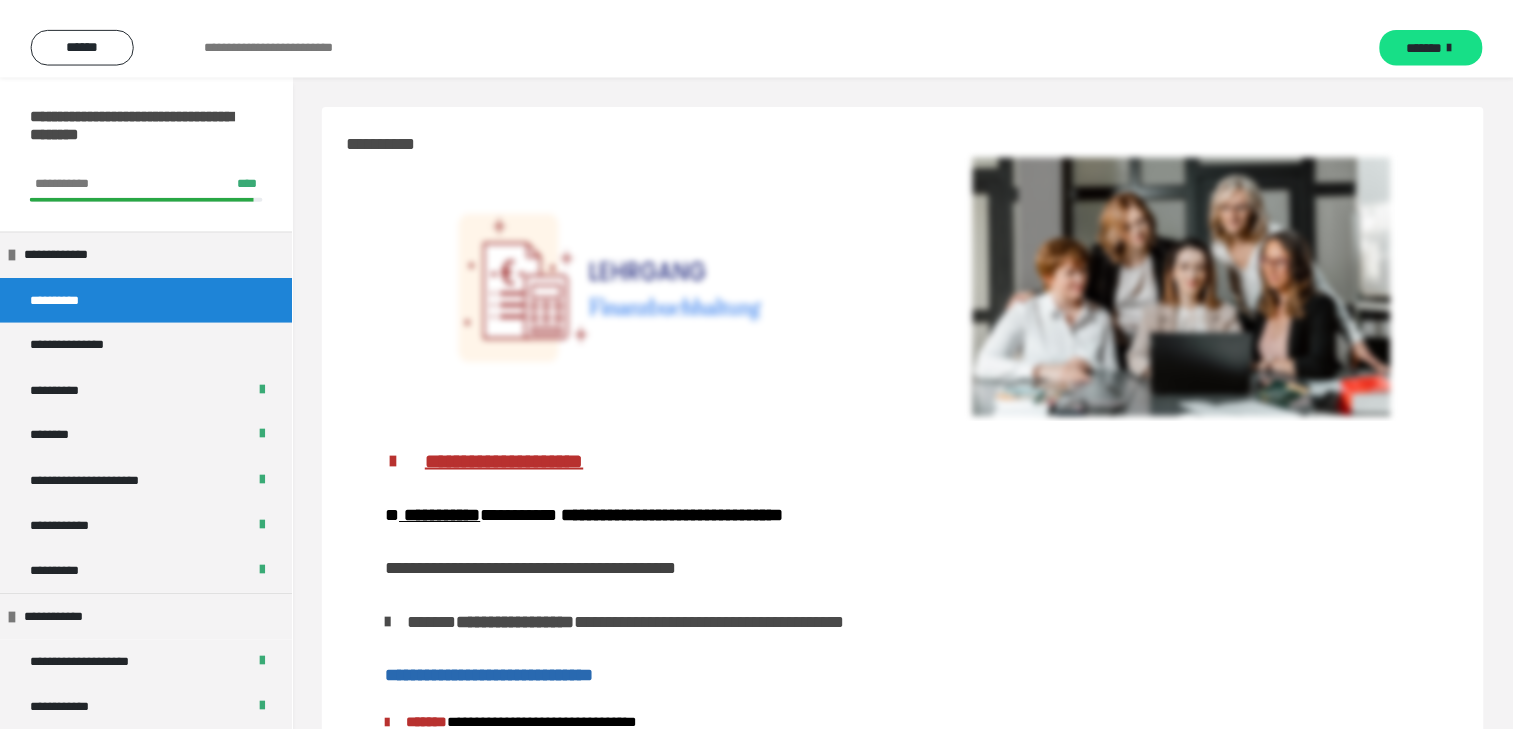 scroll, scrollTop: 0, scrollLeft: 0, axis: both 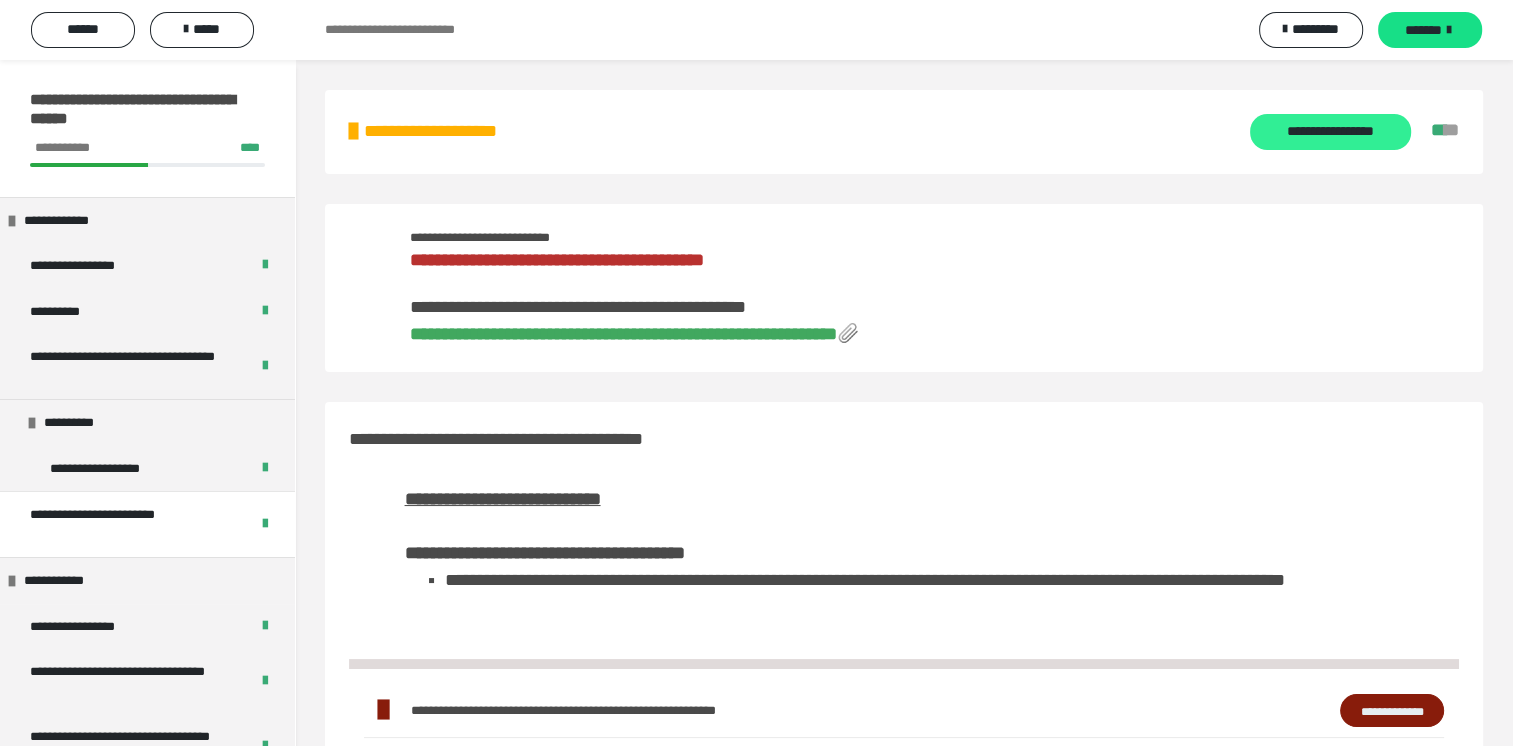 click on "**********" at bounding box center (1330, 132) 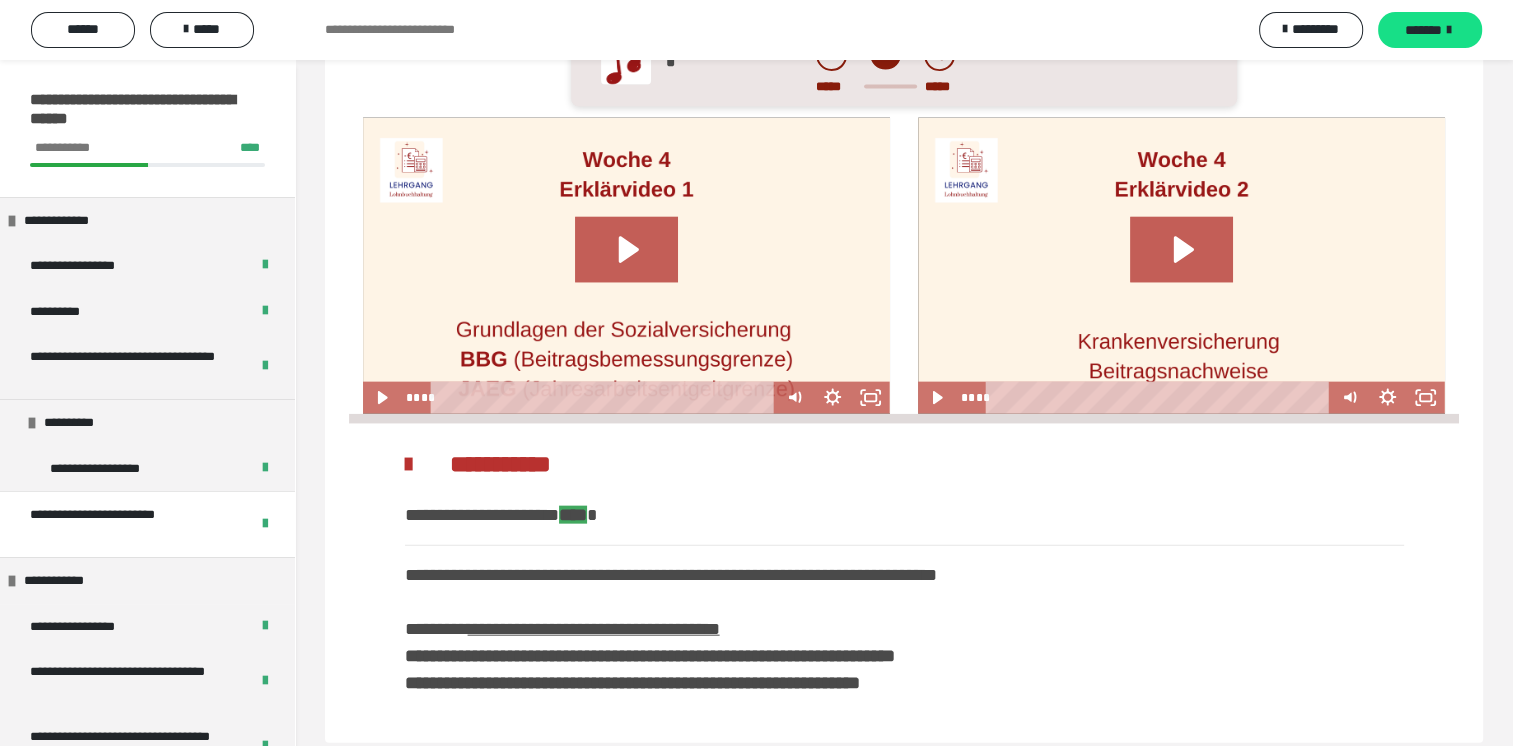 scroll, scrollTop: 4403, scrollLeft: 0, axis: vertical 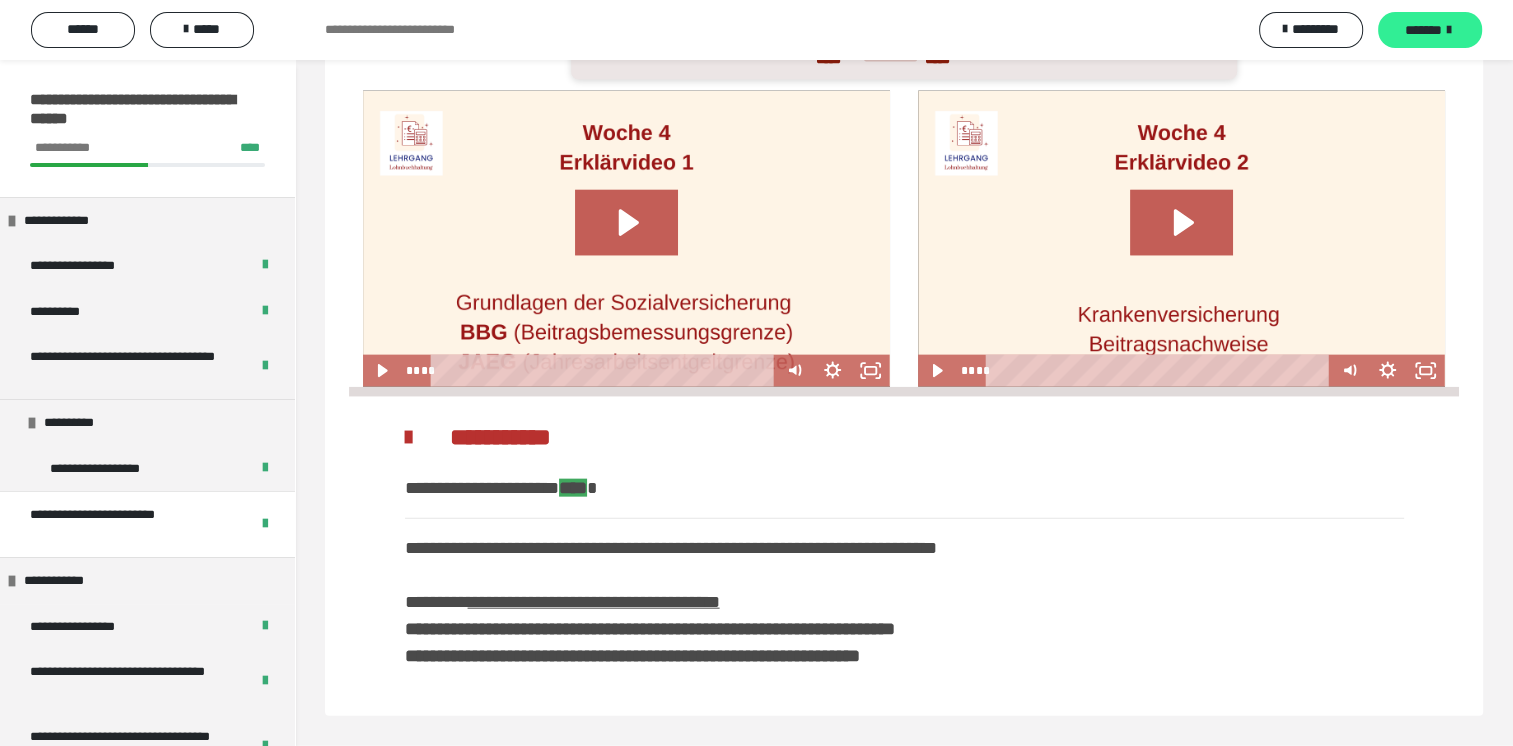 click on "*******" at bounding box center [1430, 30] 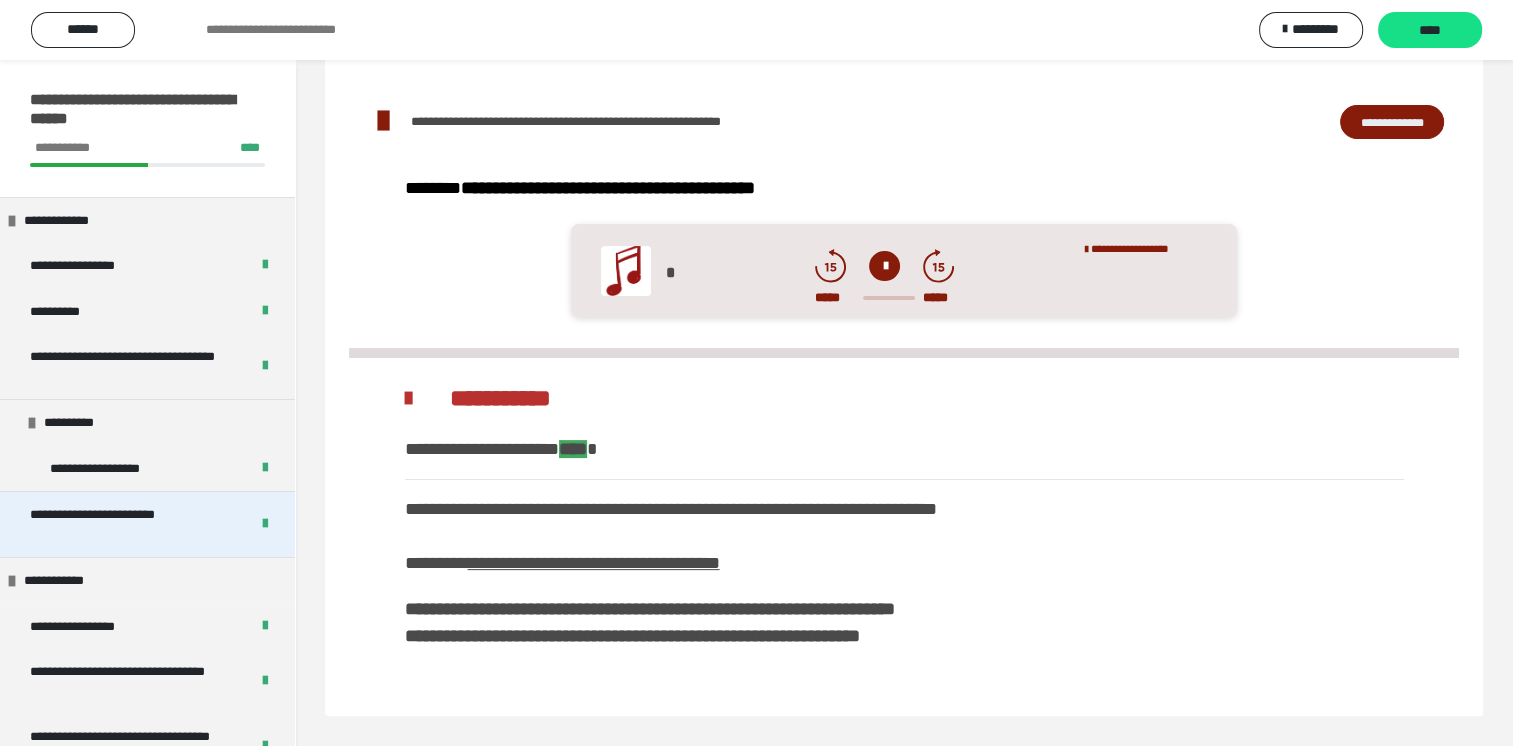 scroll, scrollTop: 440, scrollLeft: 0, axis: vertical 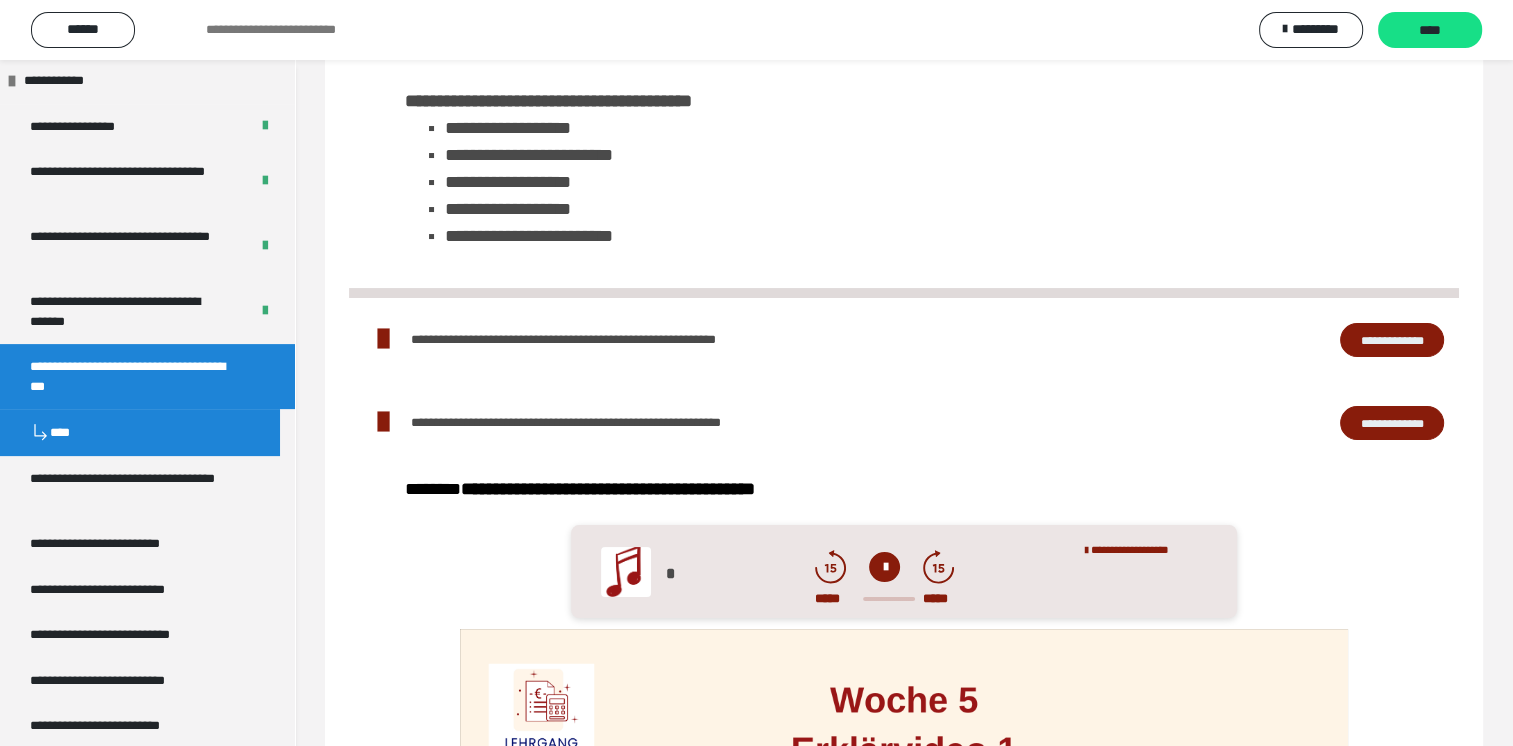 click on "**********" at bounding box center [1392, 340] 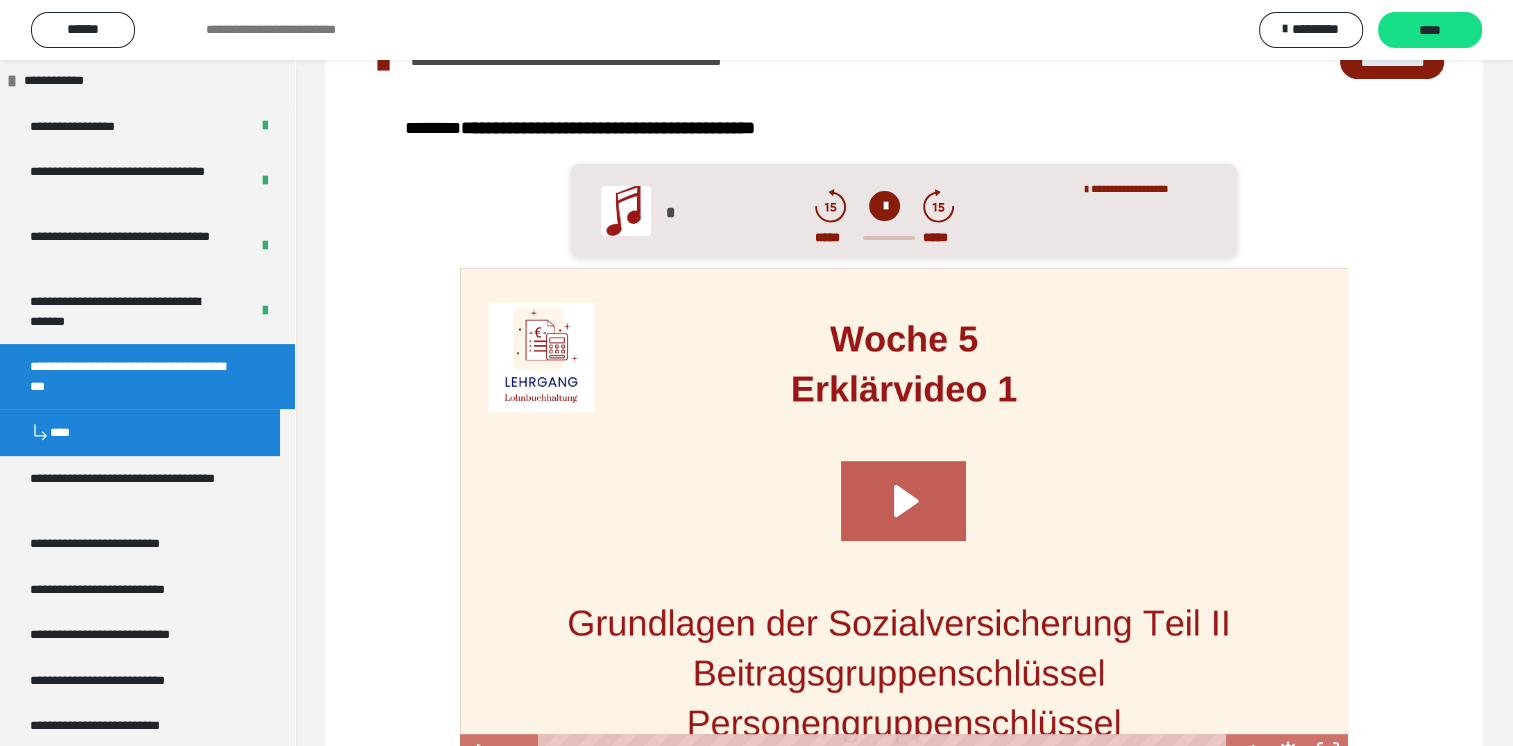 scroll, scrollTop: 500, scrollLeft: 0, axis: vertical 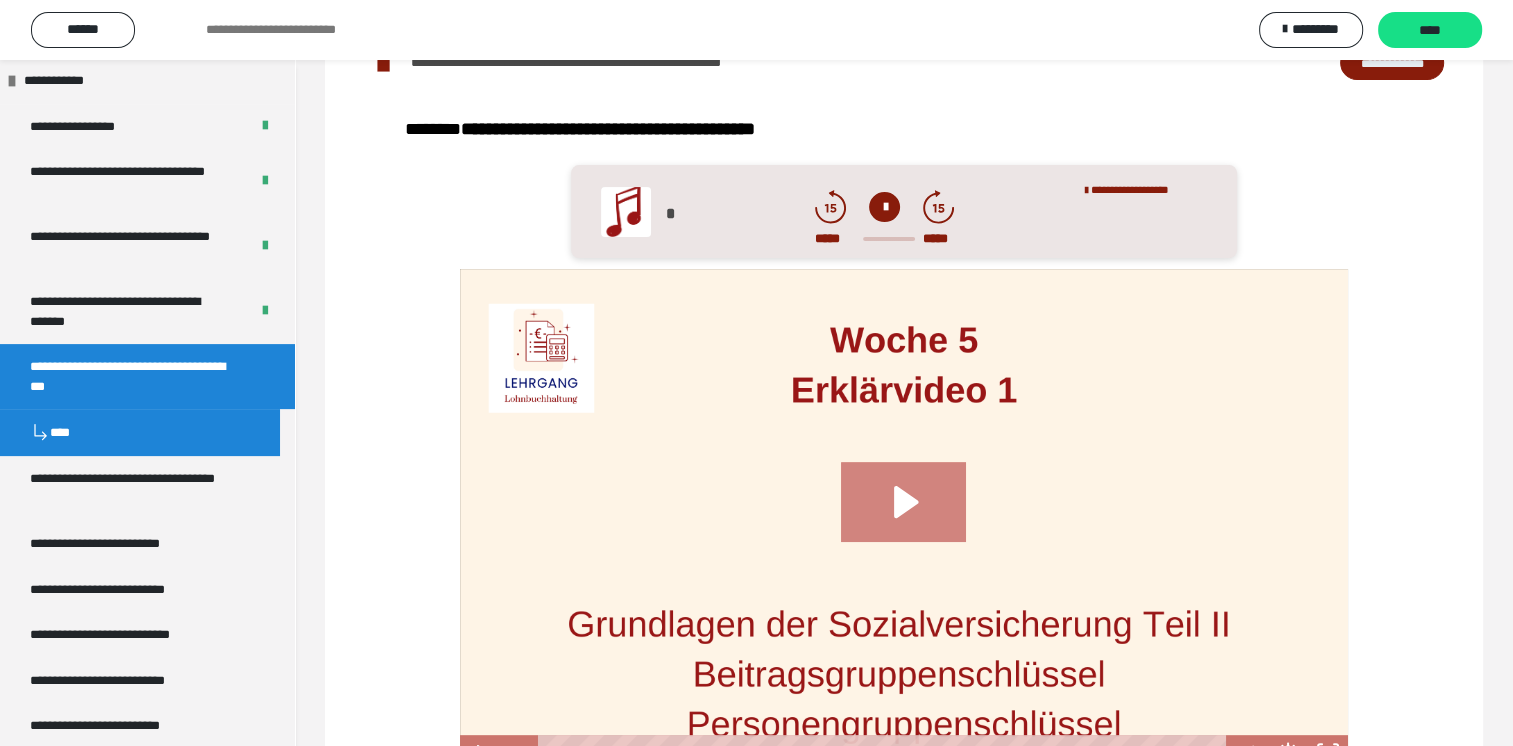 click 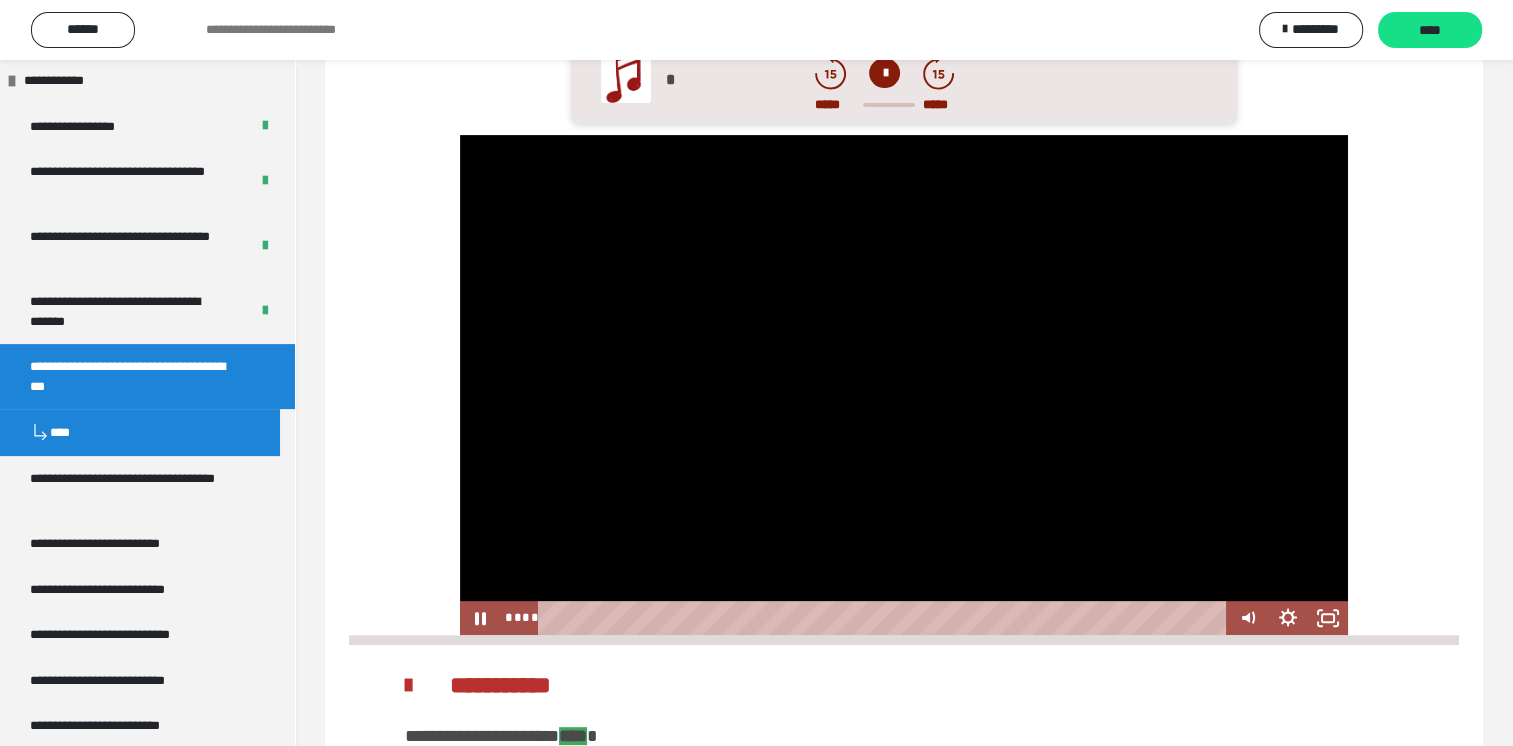 scroll, scrollTop: 600, scrollLeft: 0, axis: vertical 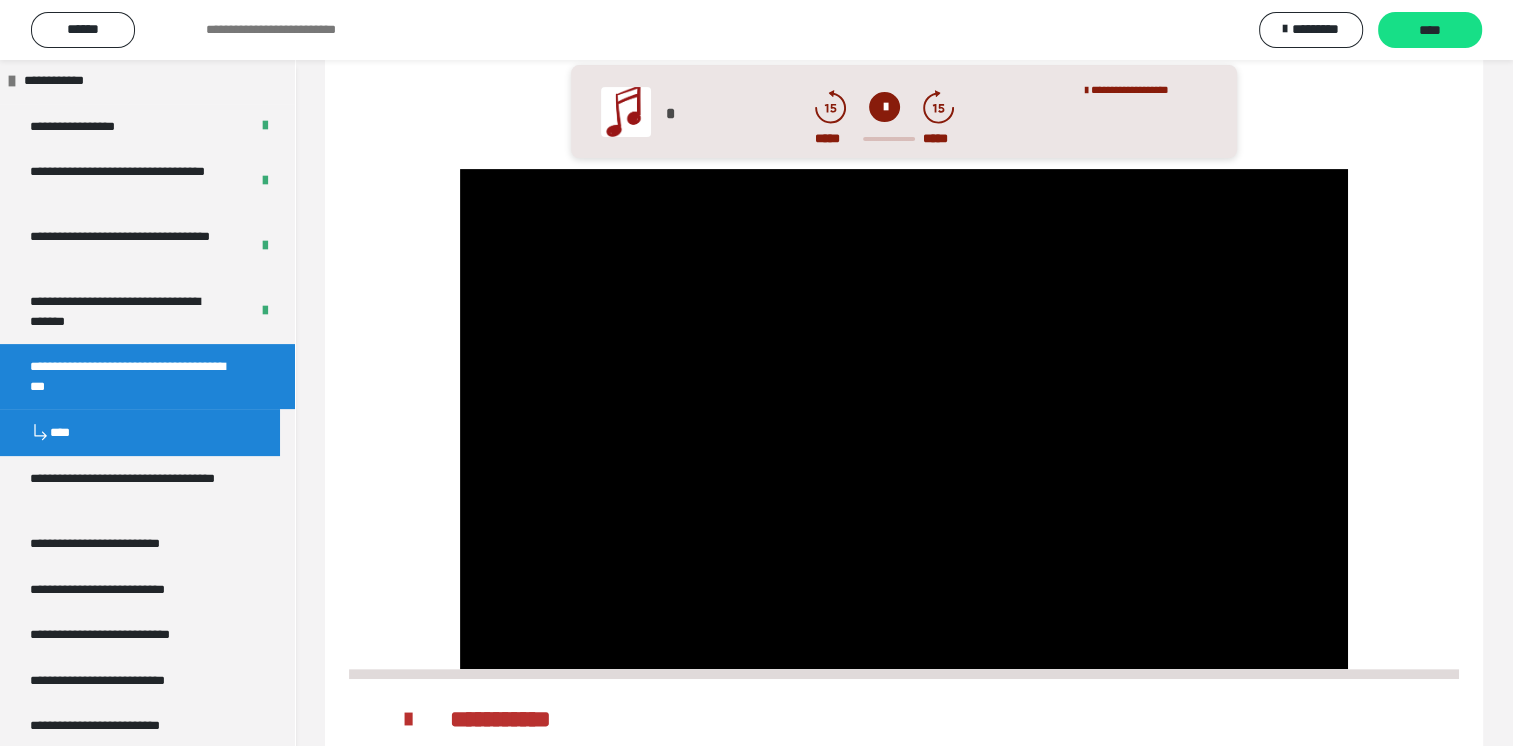 type 